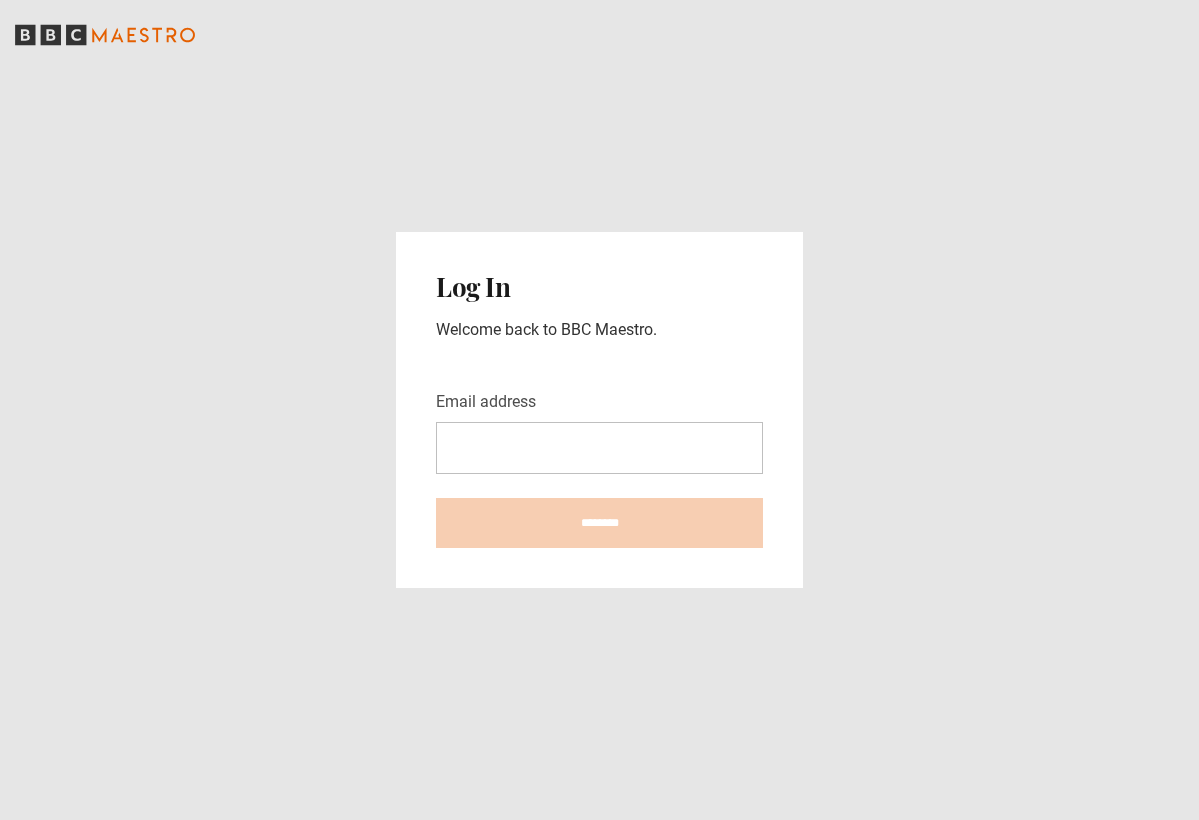 scroll, scrollTop: 0, scrollLeft: 0, axis: both 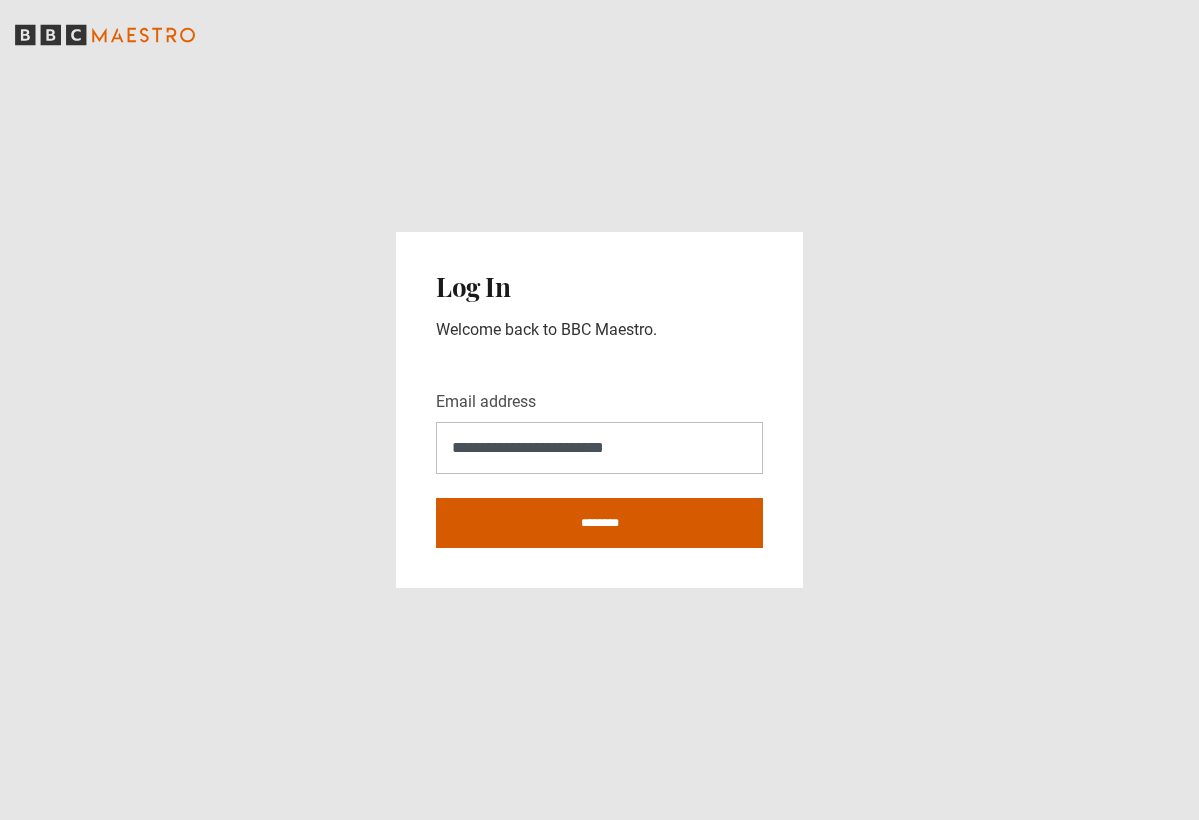 type on "**********" 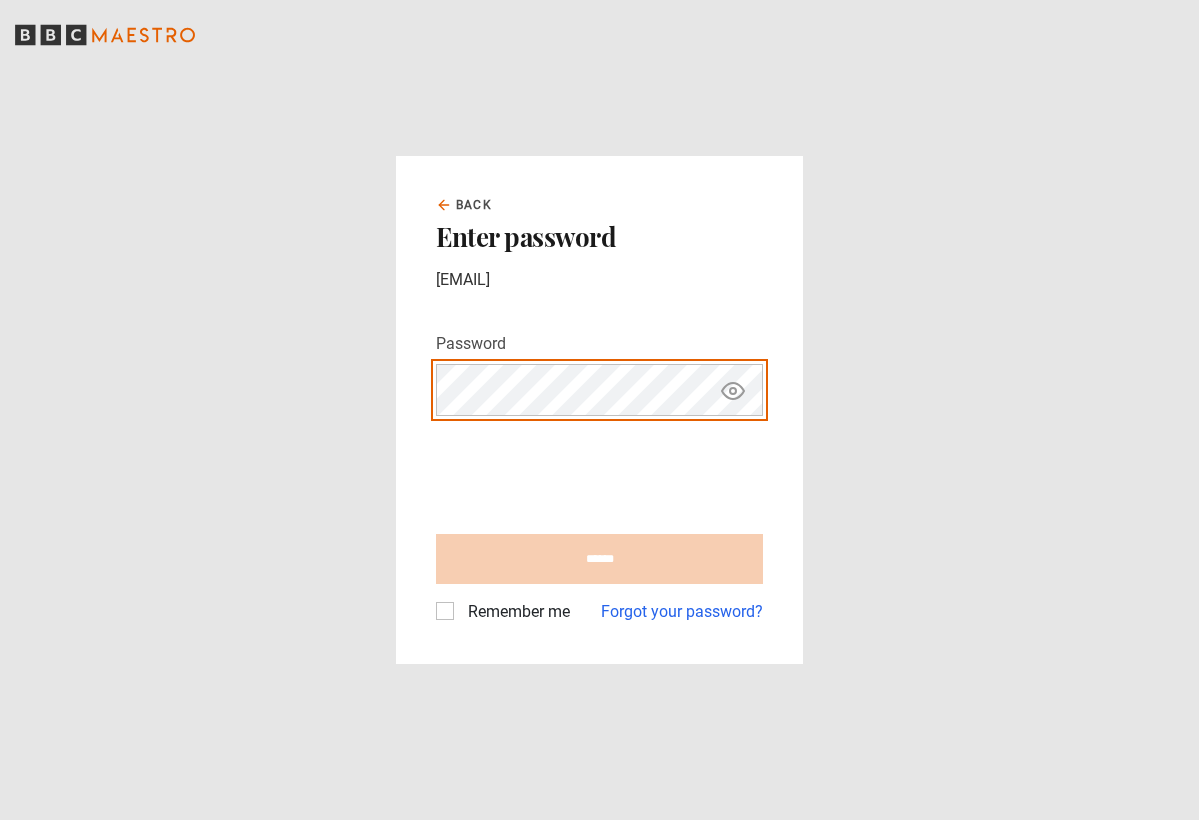scroll, scrollTop: 0, scrollLeft: 0, axis: both 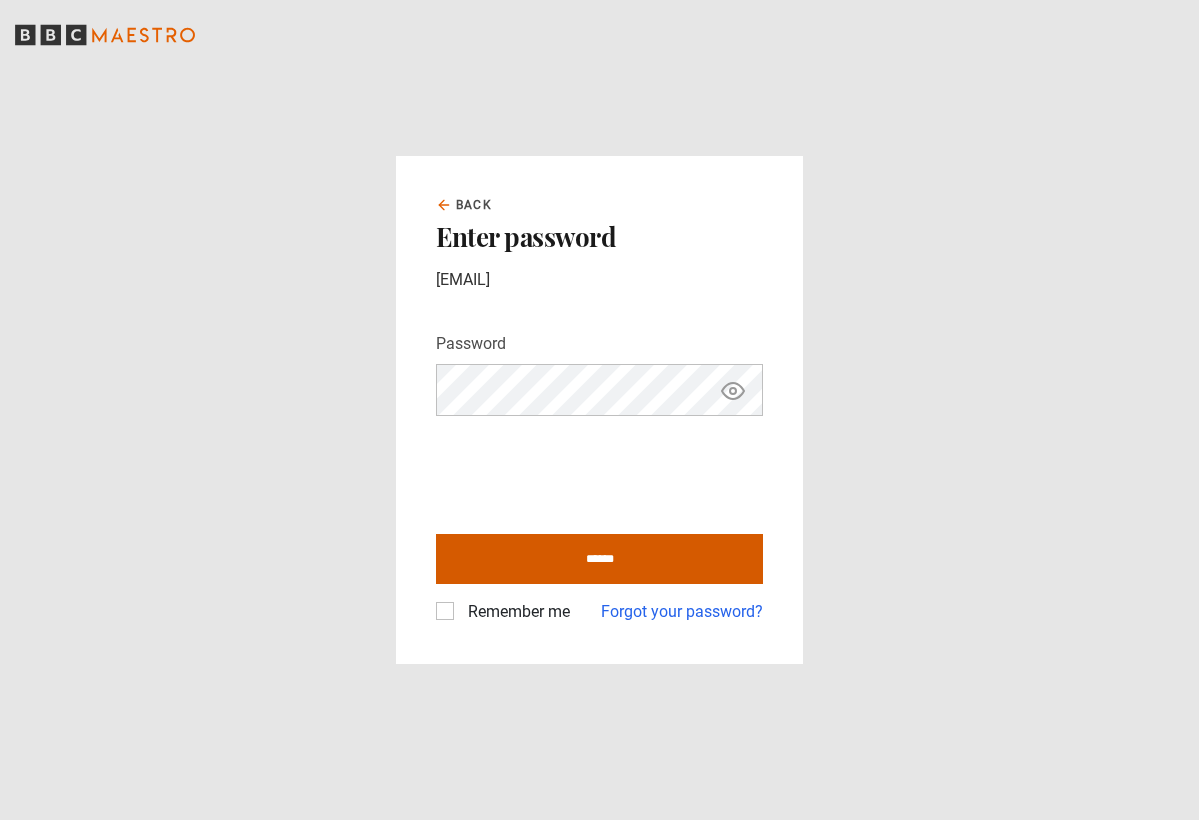 click on "******" at bounding box center [599, 559] 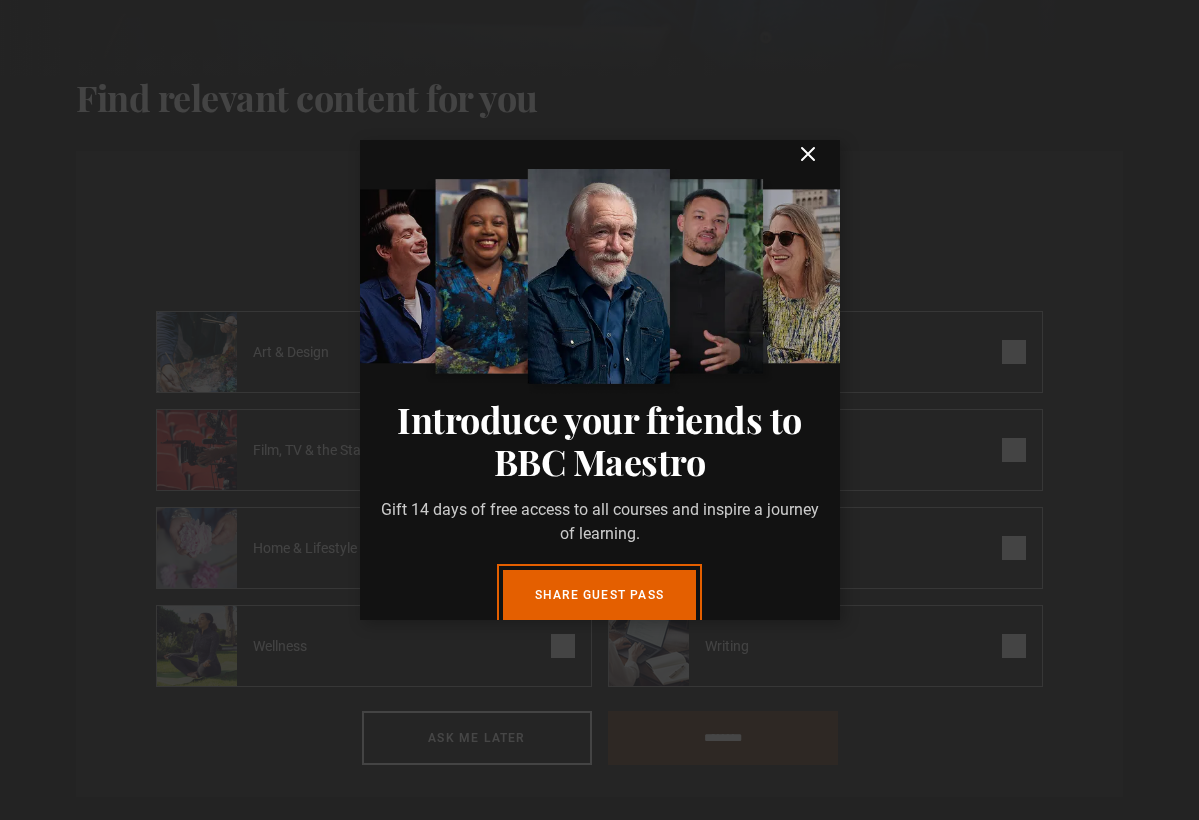 scroll, scrollTop: 0, scrollLeft: 0, axis: both 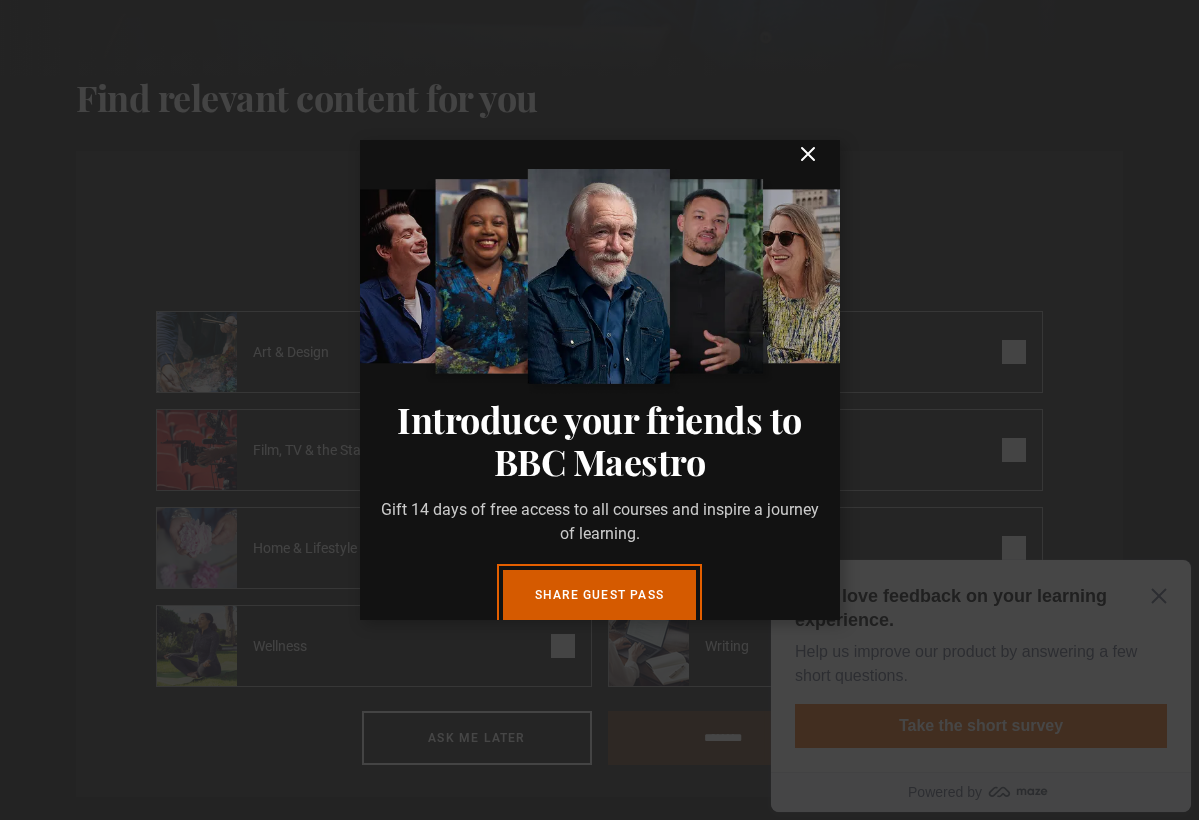 click on "Share guest pass" at bounding box center (599, 595) 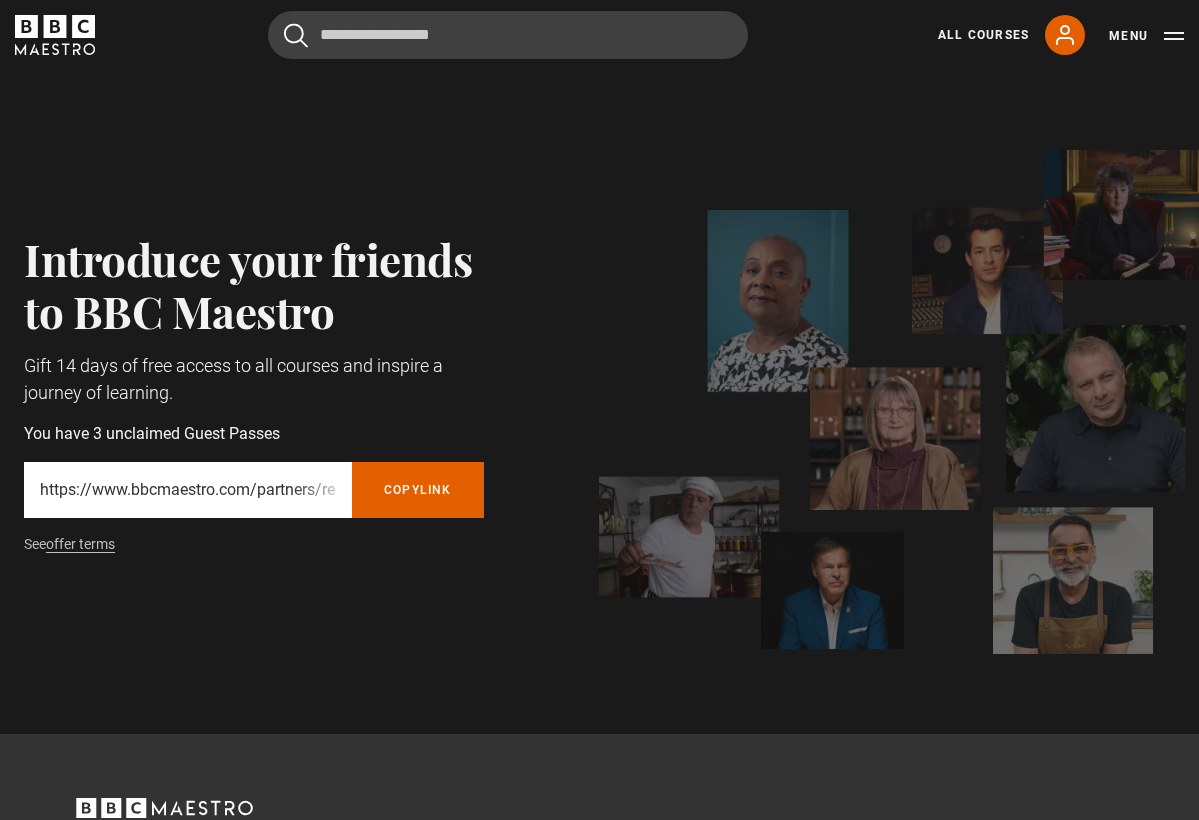 scroll, scrollTop: 0, scrollLeft: 0, axis: both 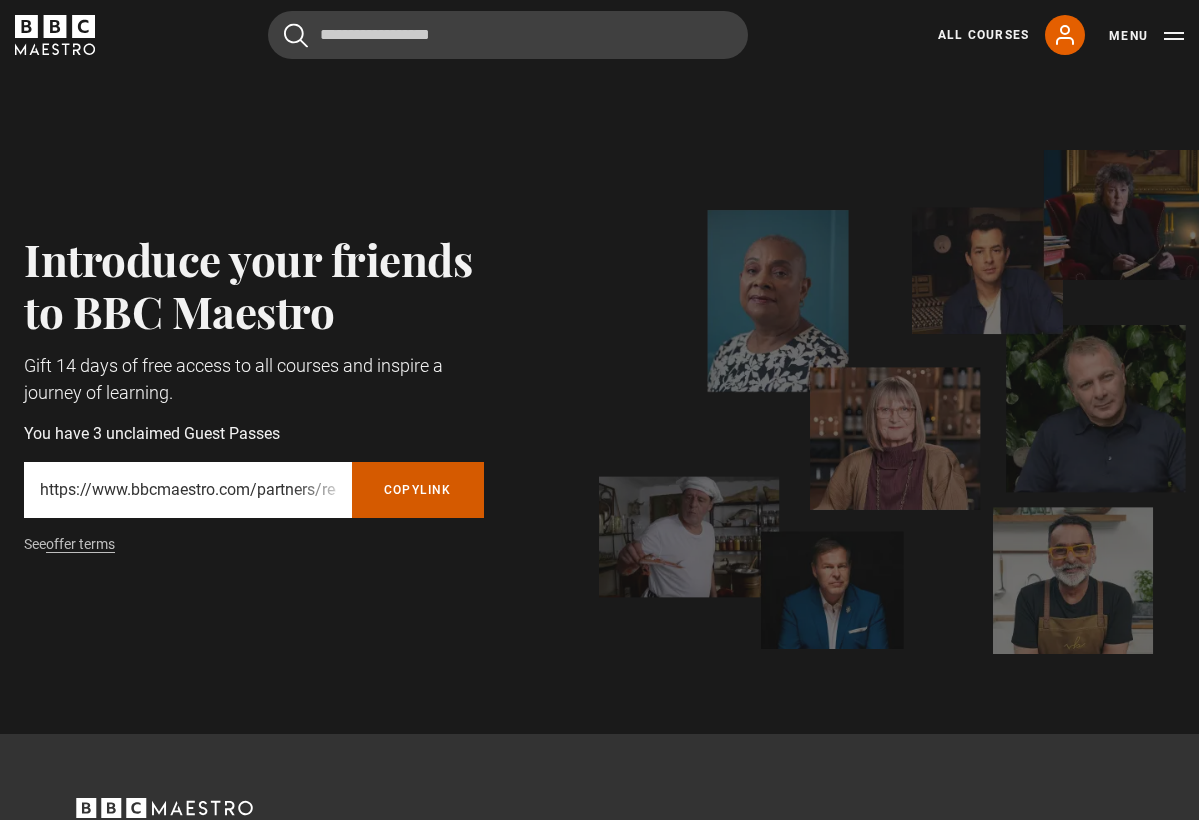 click on "Copy  referral  link" at bounding box center (418, 490) 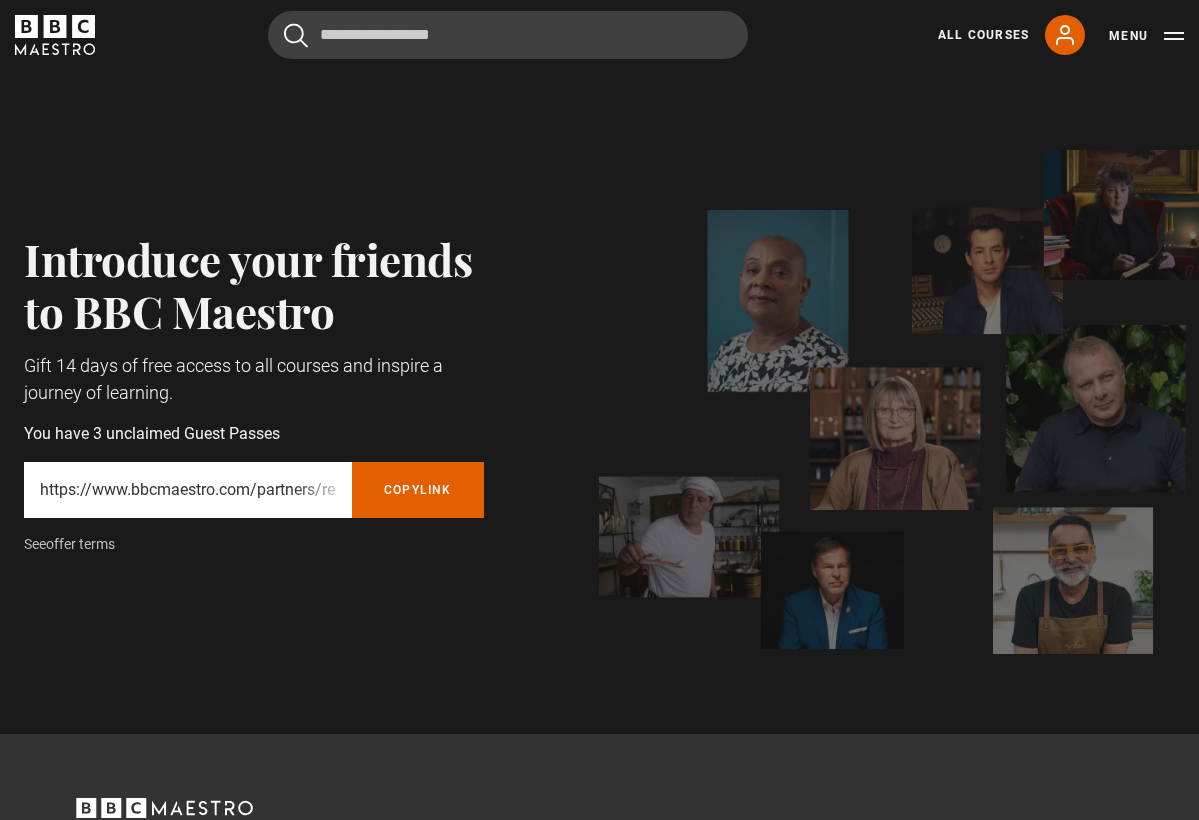 click on "offer terms" at bounding box center [80, 544] 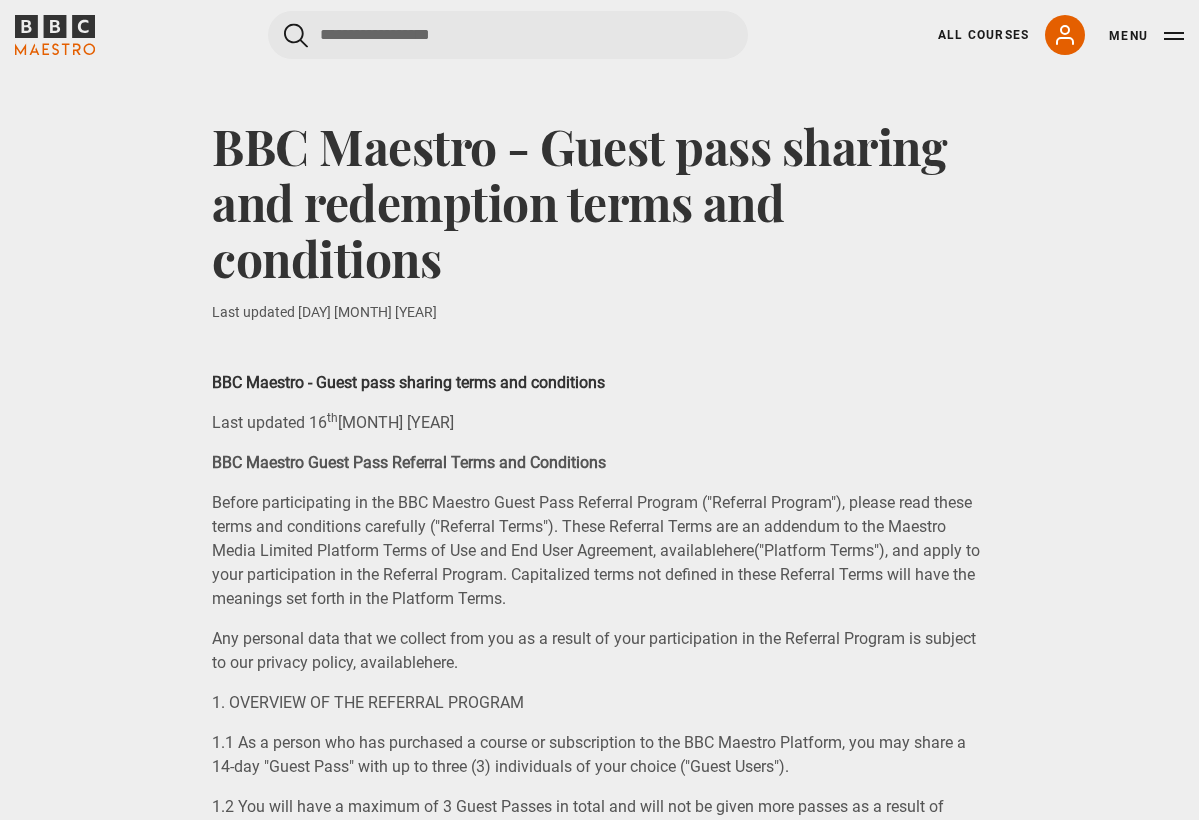 scroll, scrollTop: 0, scrollLeft: 0, axis: both 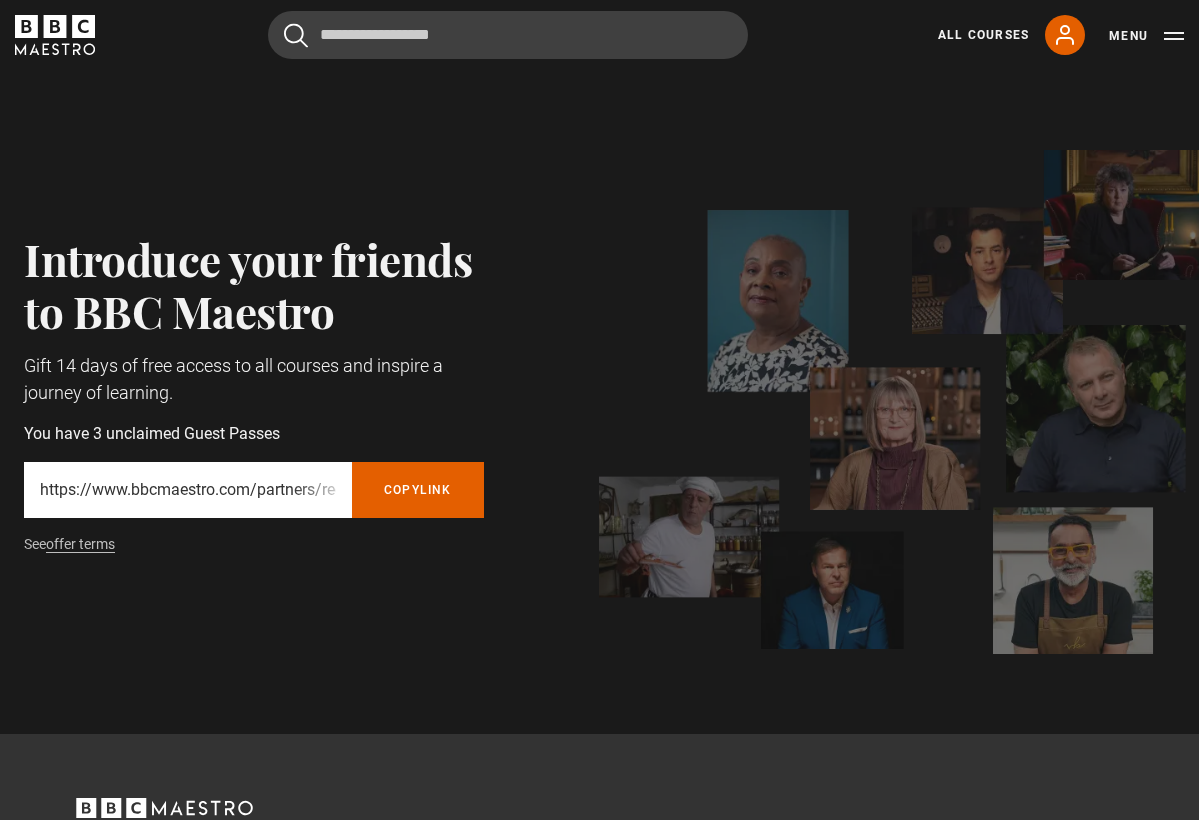 click on "Menu" at bounding box center (1146, 36) 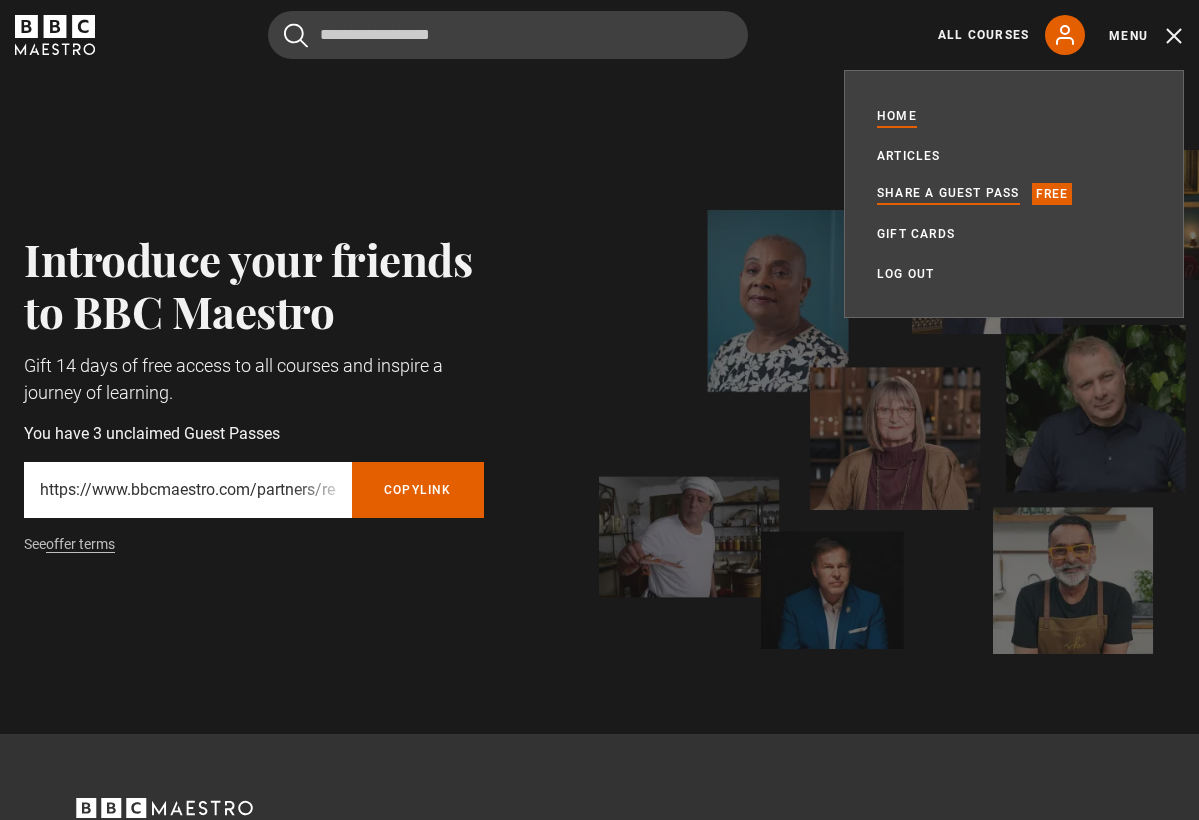 click on "Home" at bounding box center (897, 116) 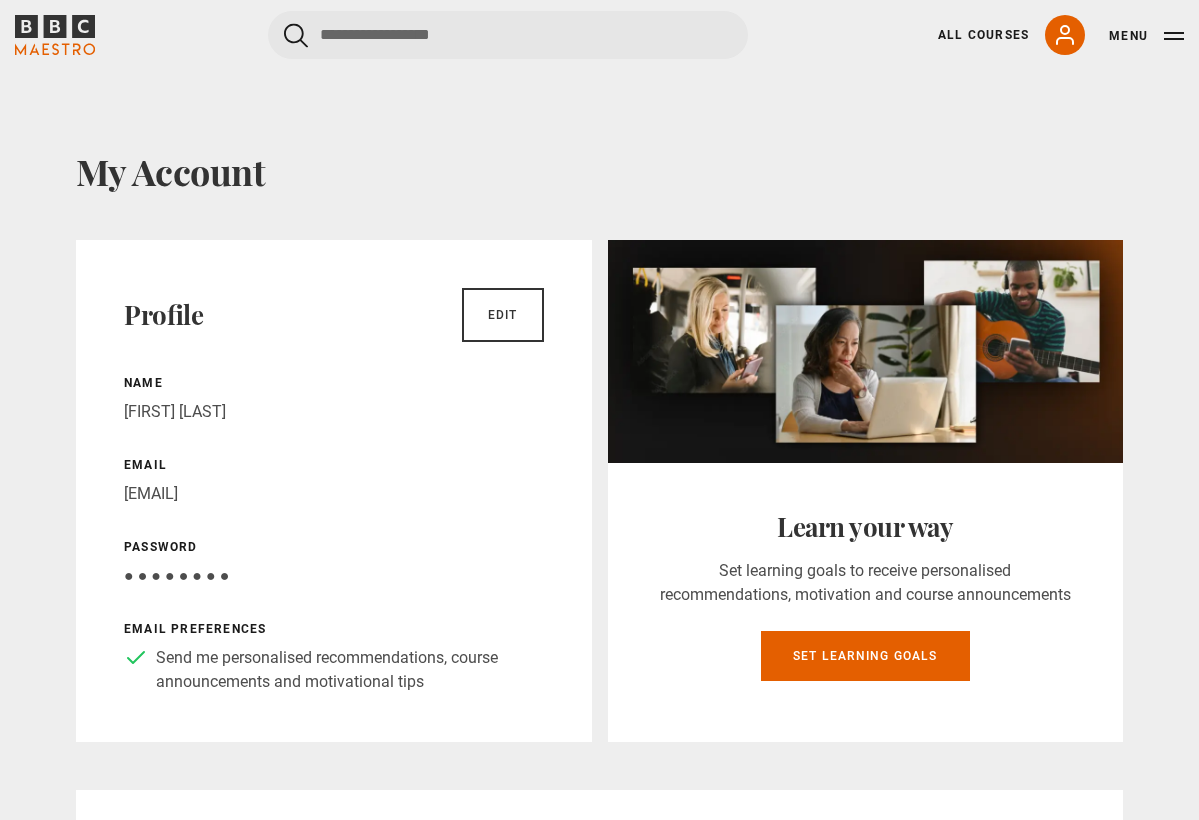 scroll, scrollTop: 0, scrollLeft: 0, axis: both 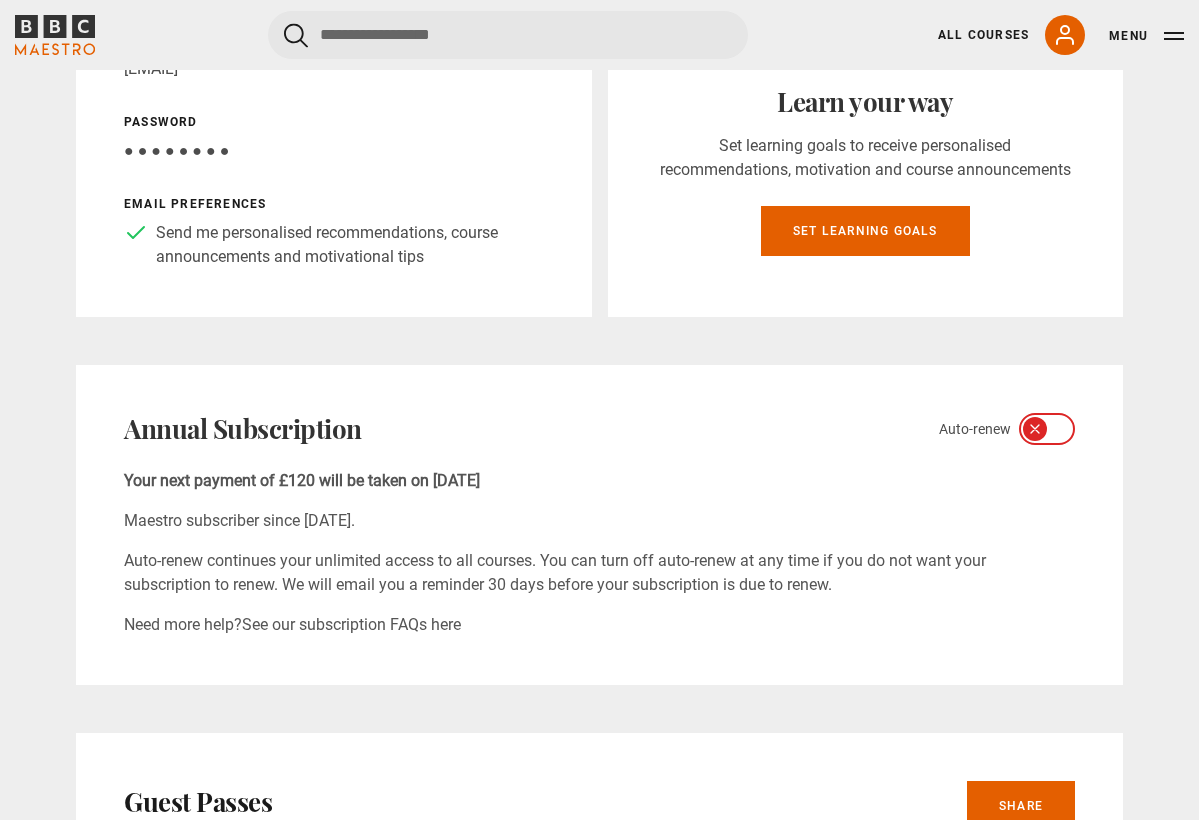click 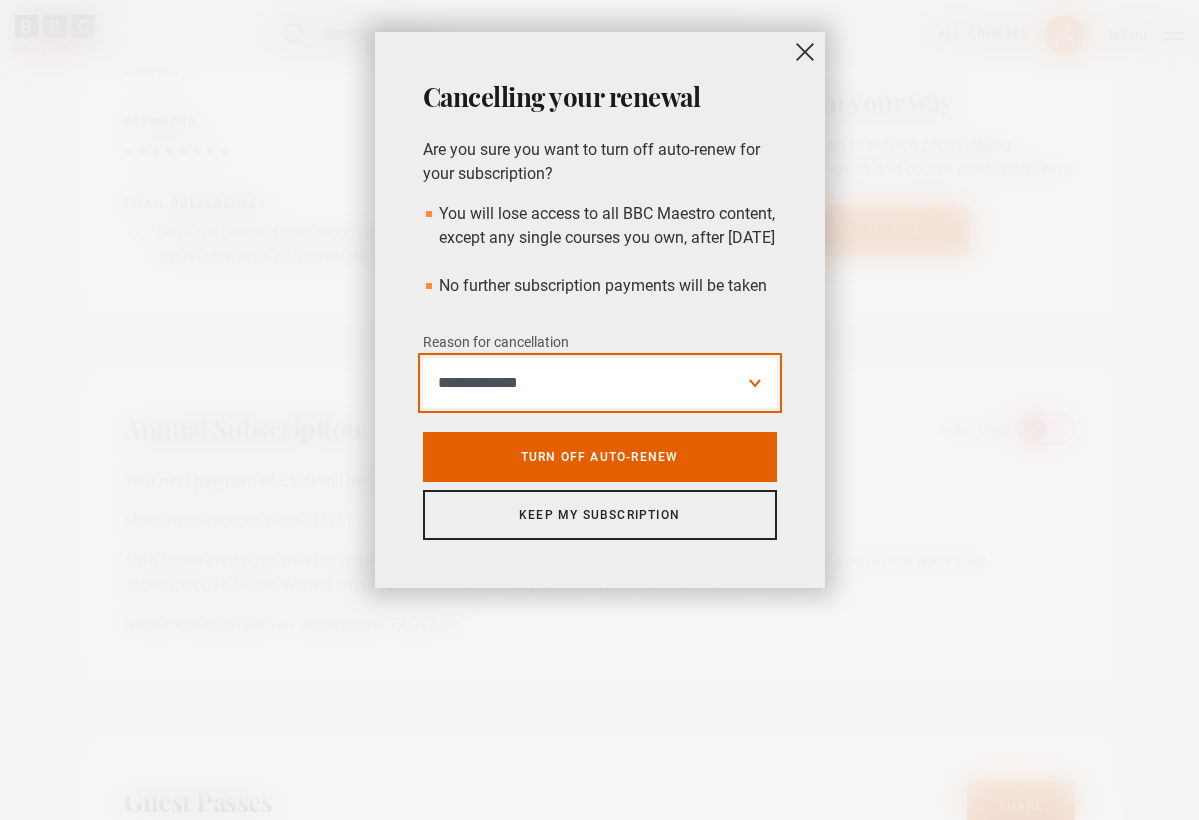 select on "*********" 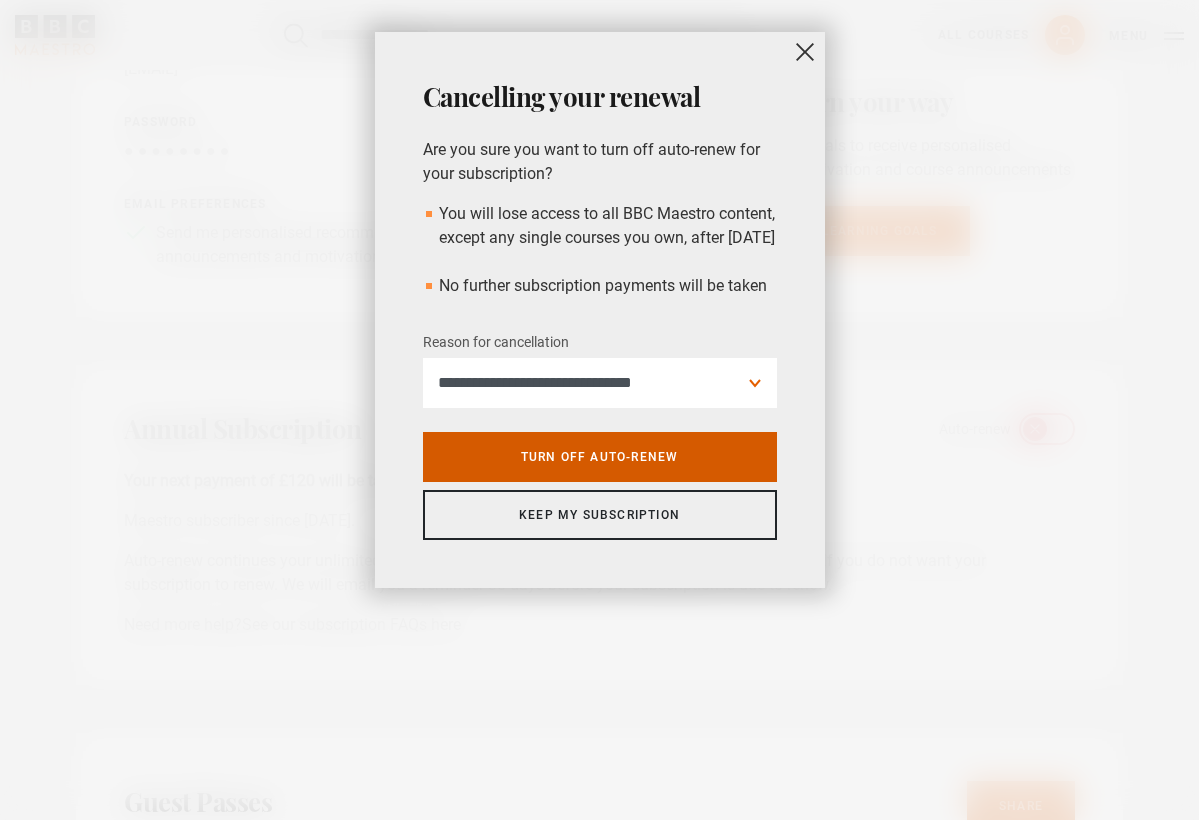 click on "Turn off auto-renew" at bounding box center [600, 457] 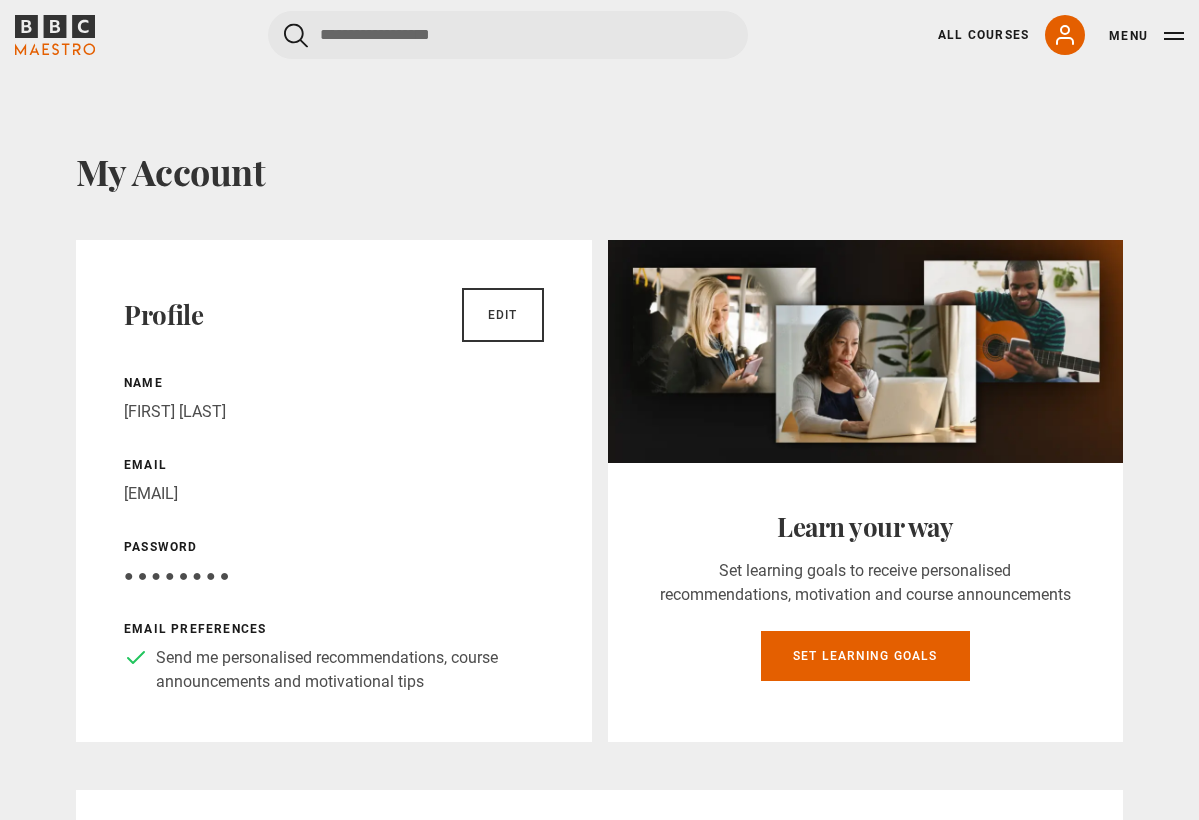scroll, scrollTop: 0, scrollLeft: 0, axis: both 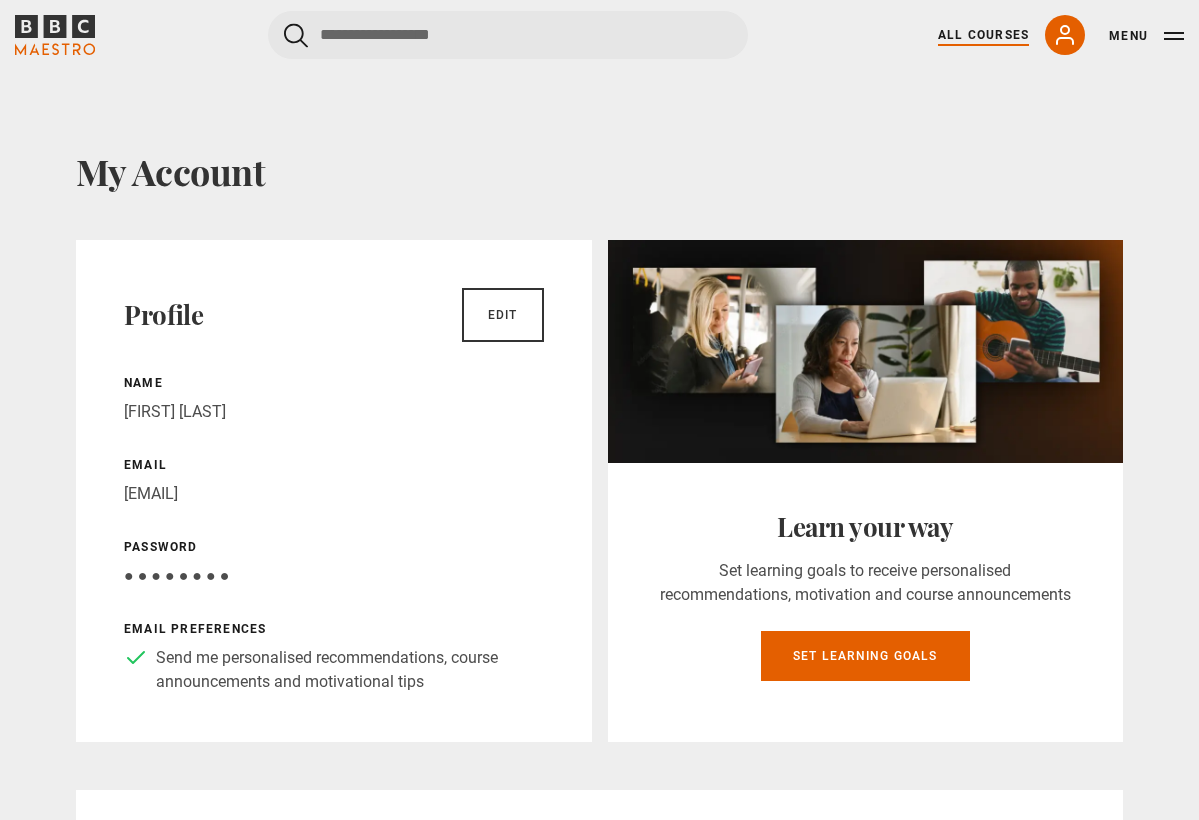 click on "All Courses" at bounding box center (983, 35) 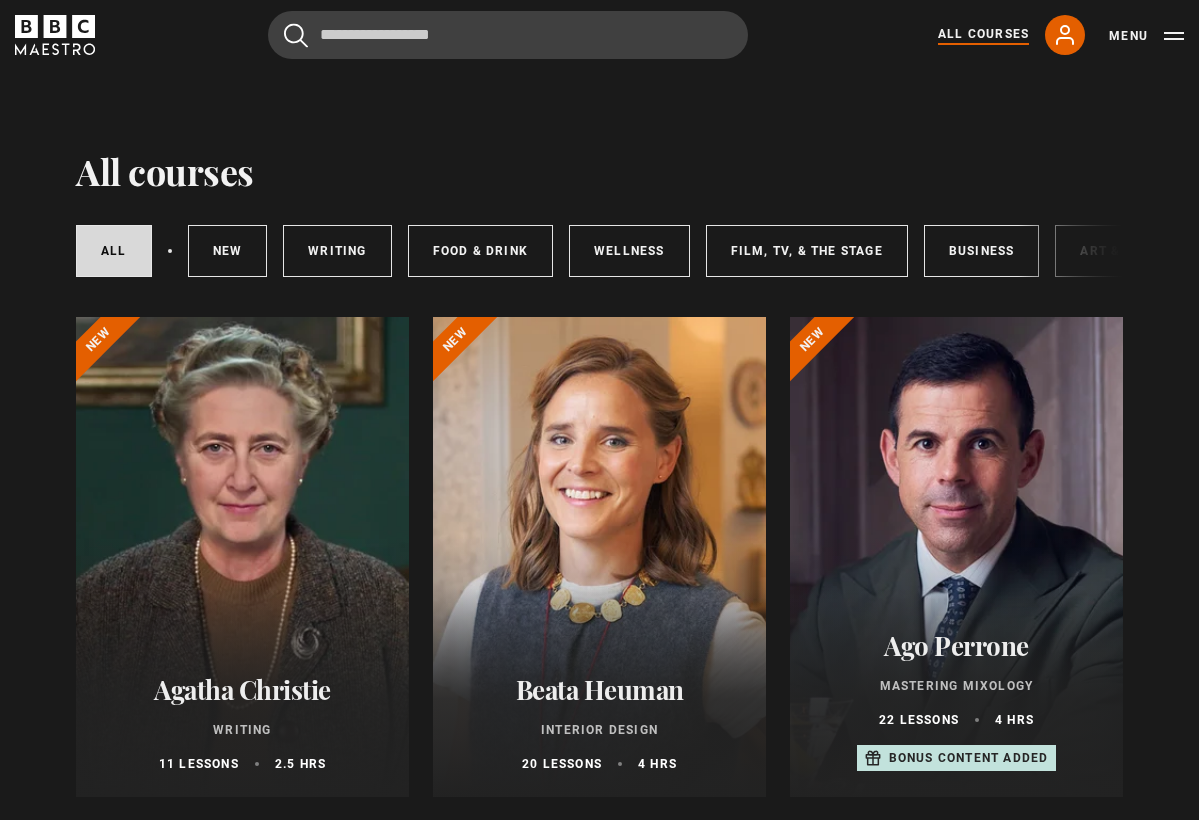 scroll, scrollTop: 0, scrollLeft: 0, axis: both 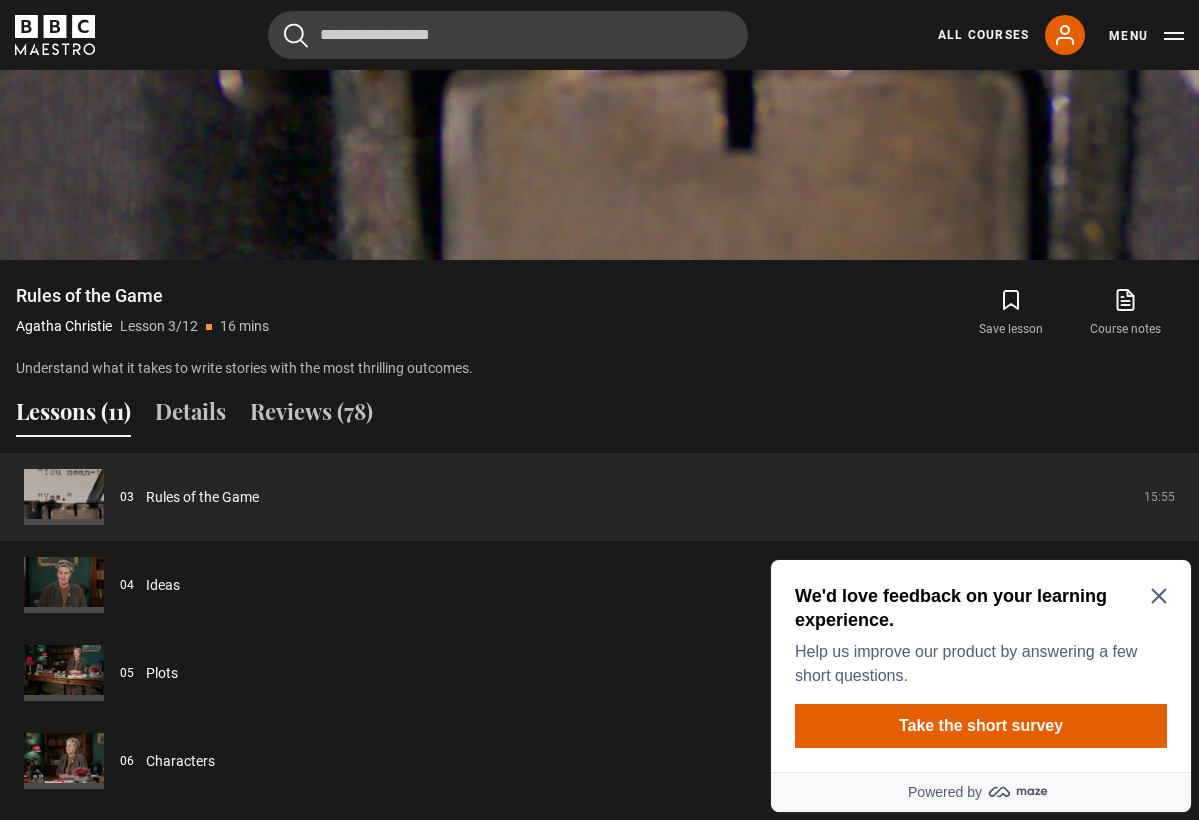 click 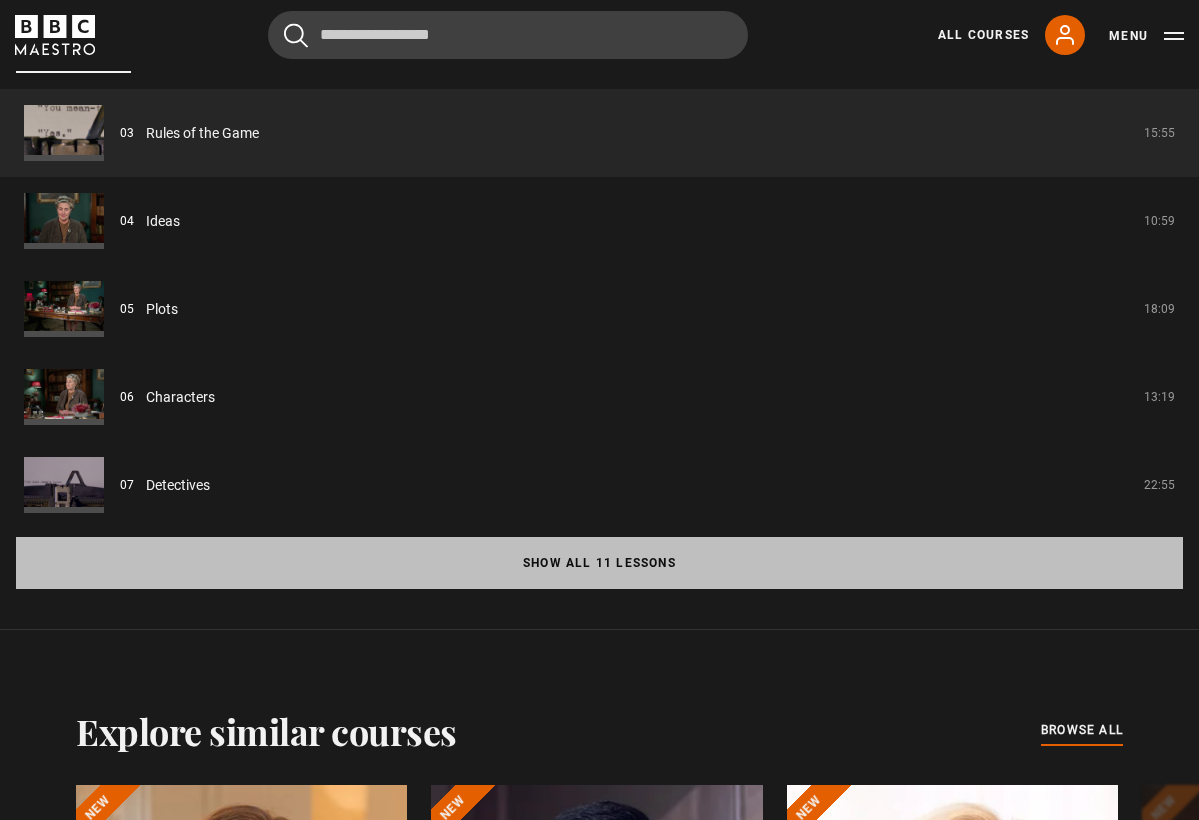 scroll, scrollTop: 1778, scrollLeft: 0, axis: vertical 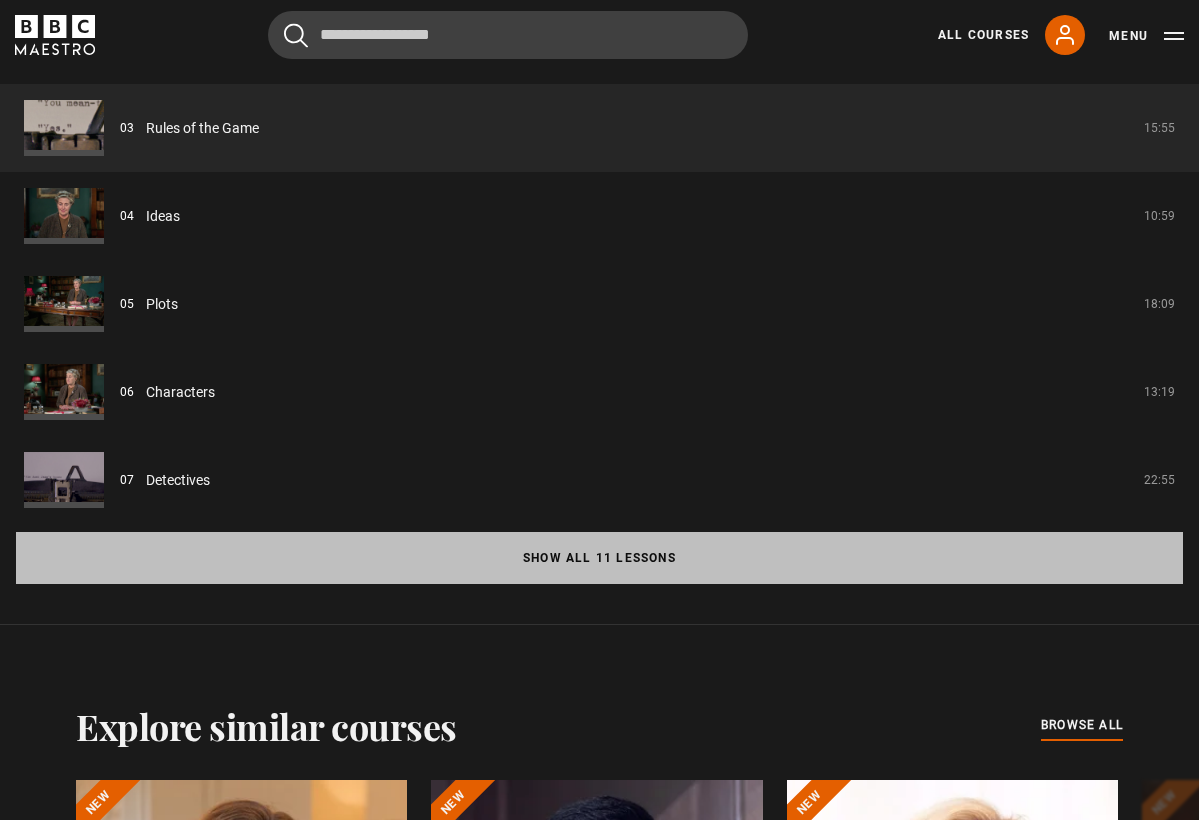 click on "Show all 11 lessons" at bounding box center [599, 558] 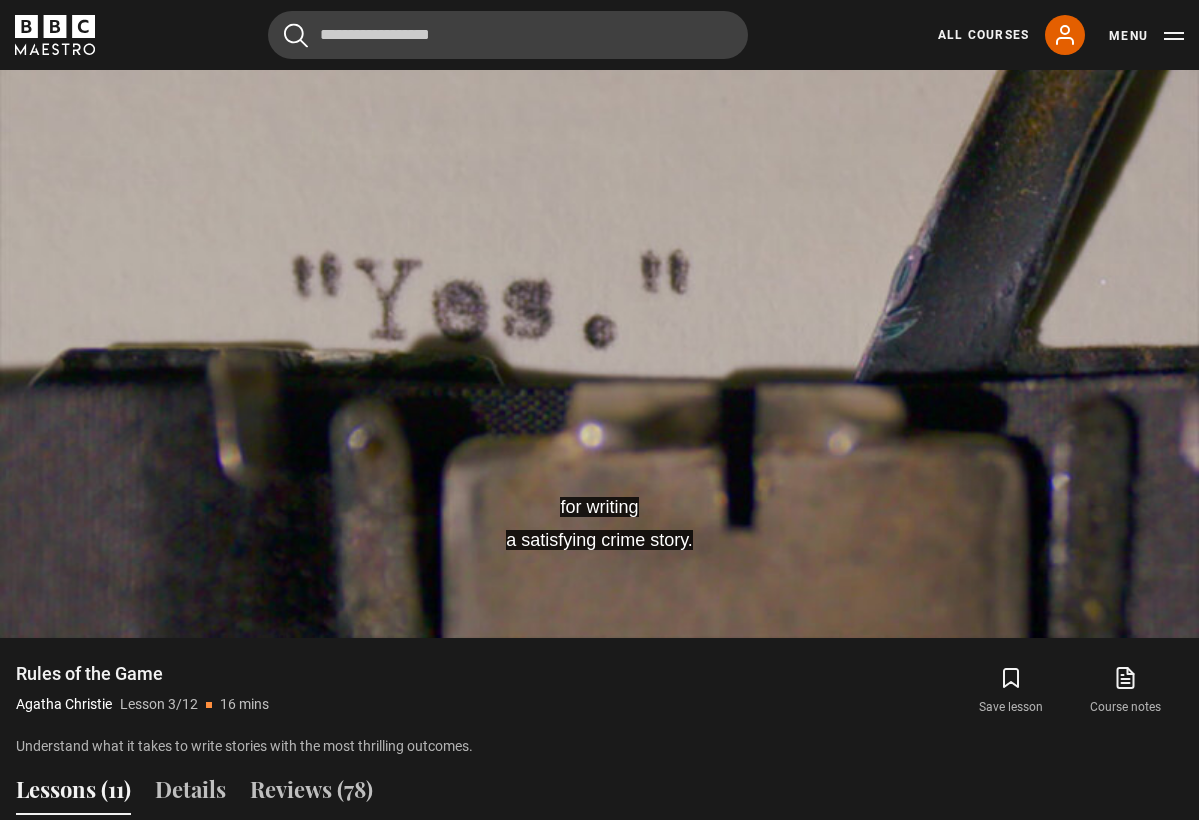 scroll, scrollTop: 1035, scrollLeft: 0, axis: vertical 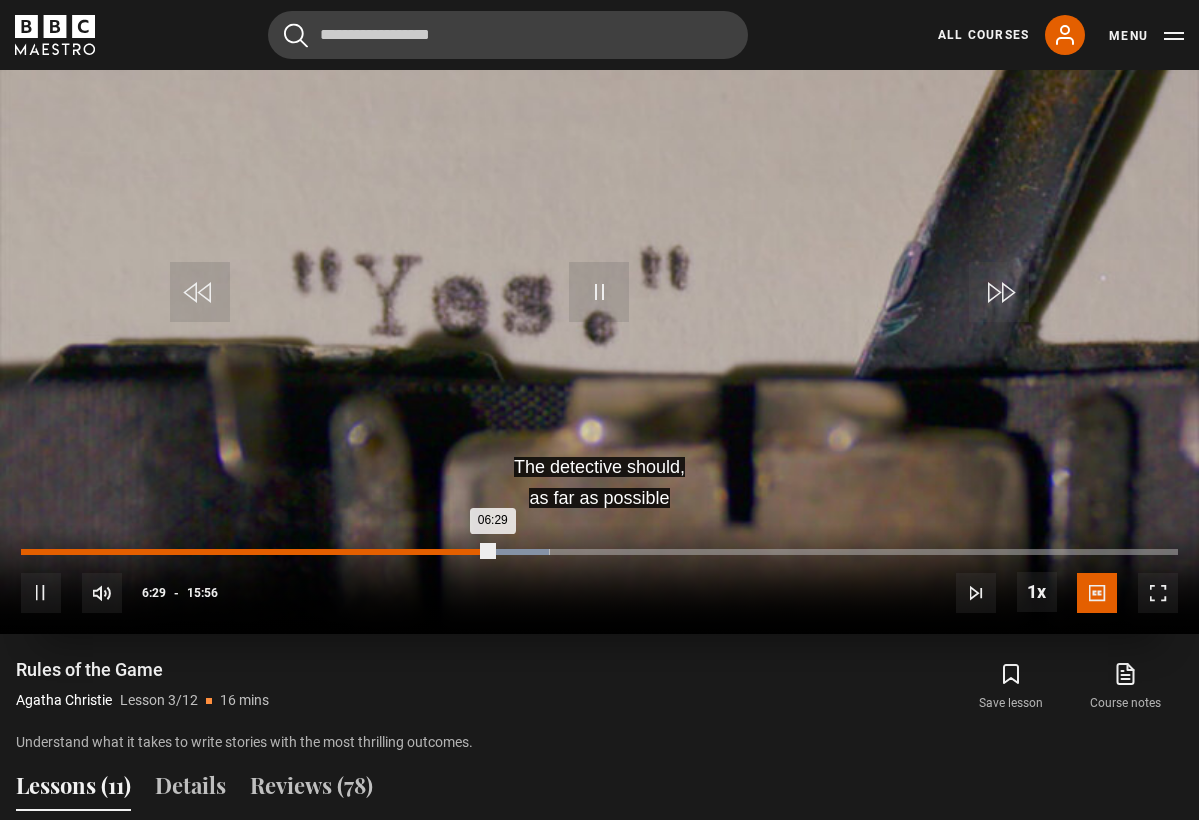 click on "Loaded :  45.68% 05:58 06:29" at bounding box center (599, 552) 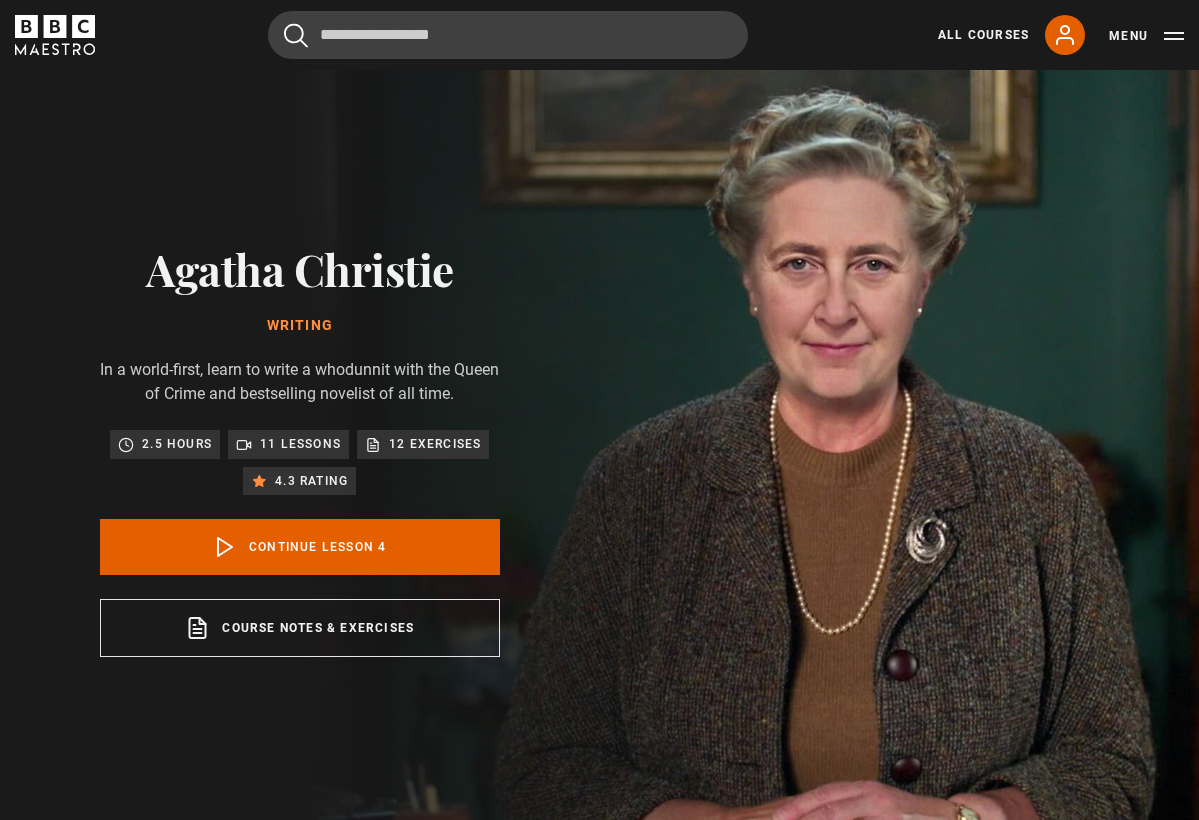 scroll, scrollTop: 840, scrollLeft: 1, axis: both 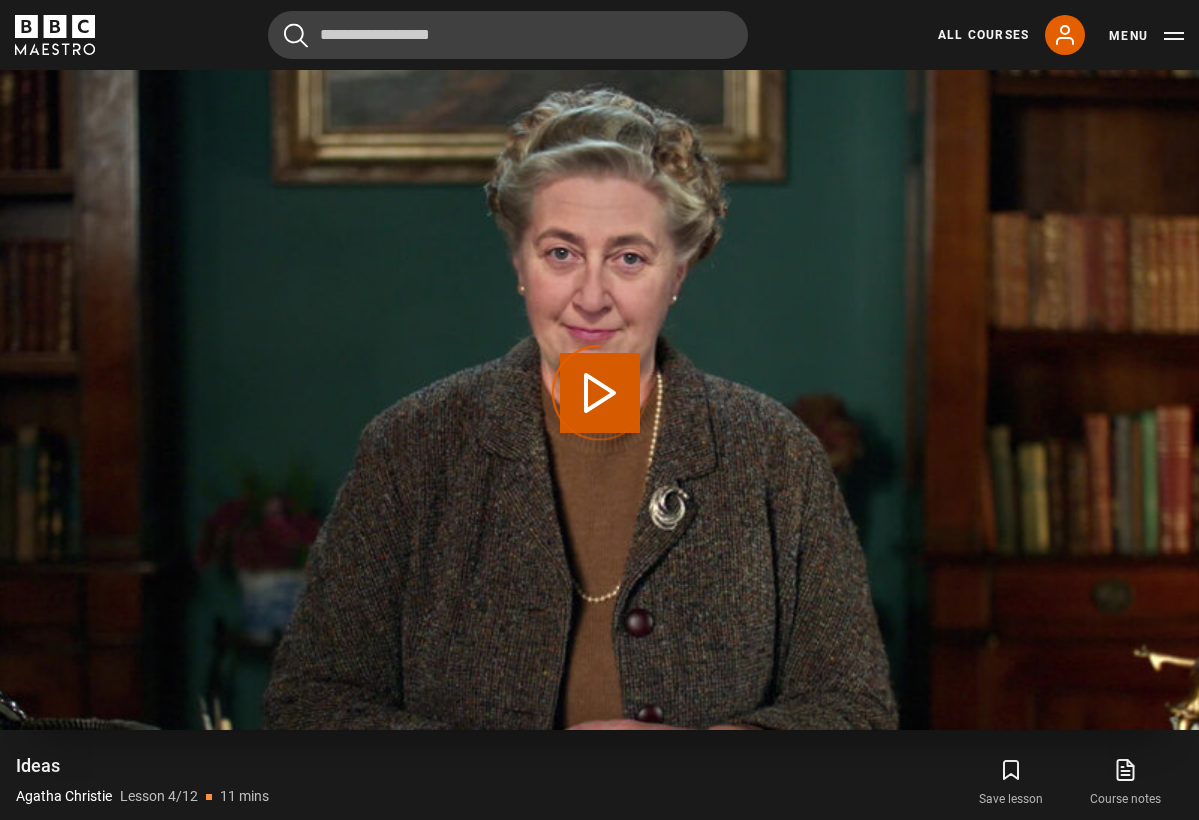 click on "Video Player is loading." at bounding box center [600, 393] 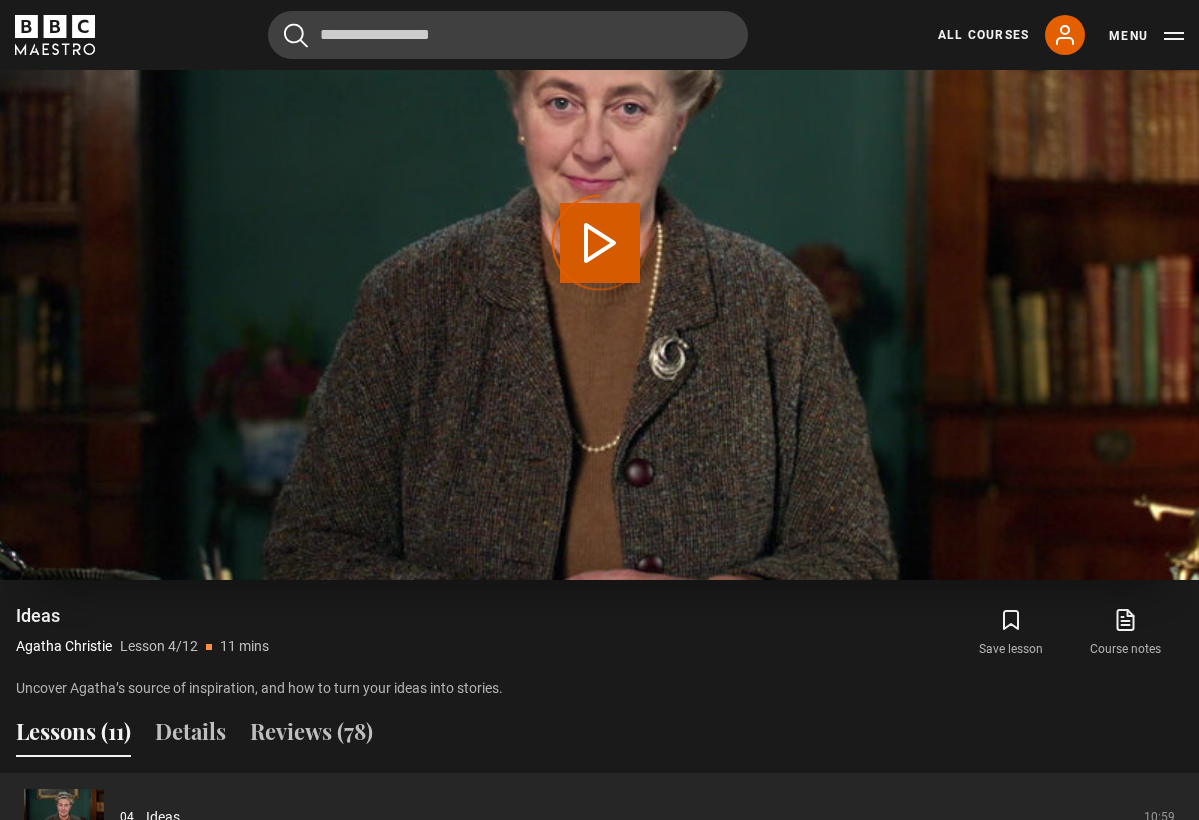 scroll, scrollTop: 1092, scrollLeft: 0, axis: vertical 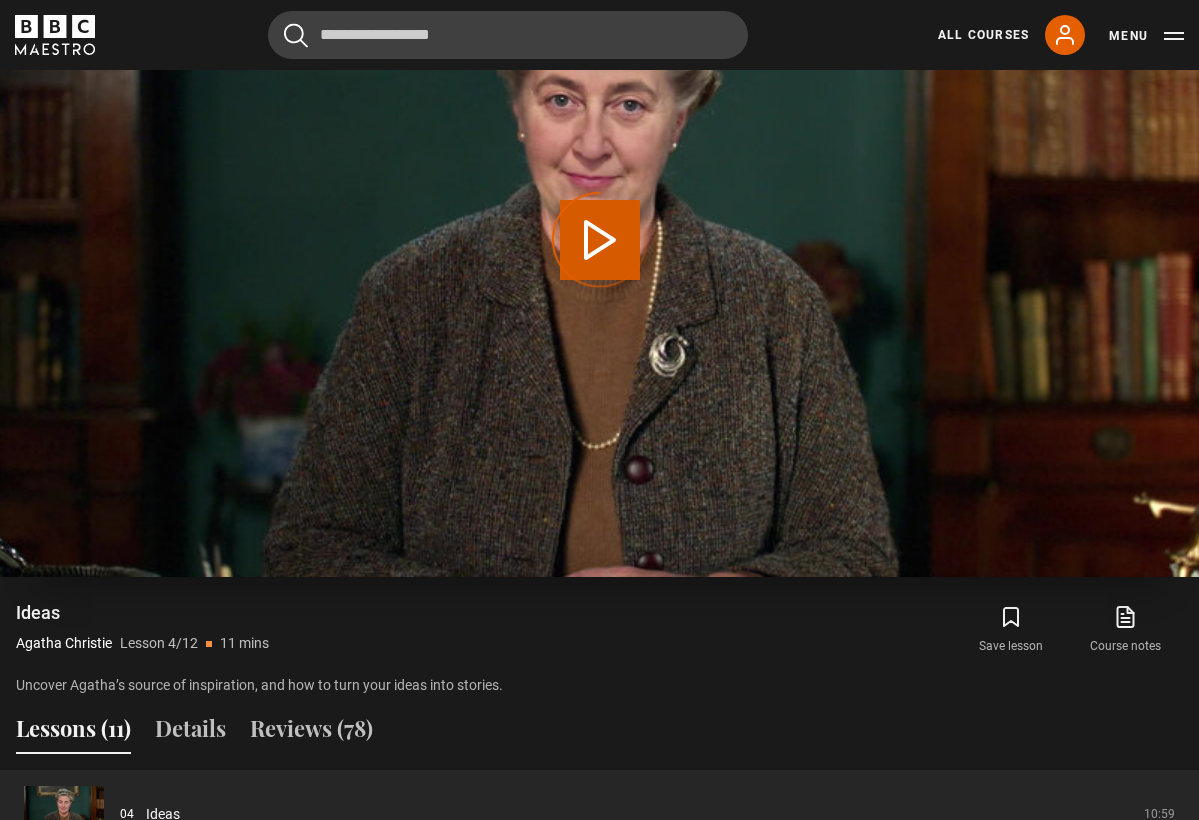 click on "Video Player is loading." at bounding box center [600, 240] 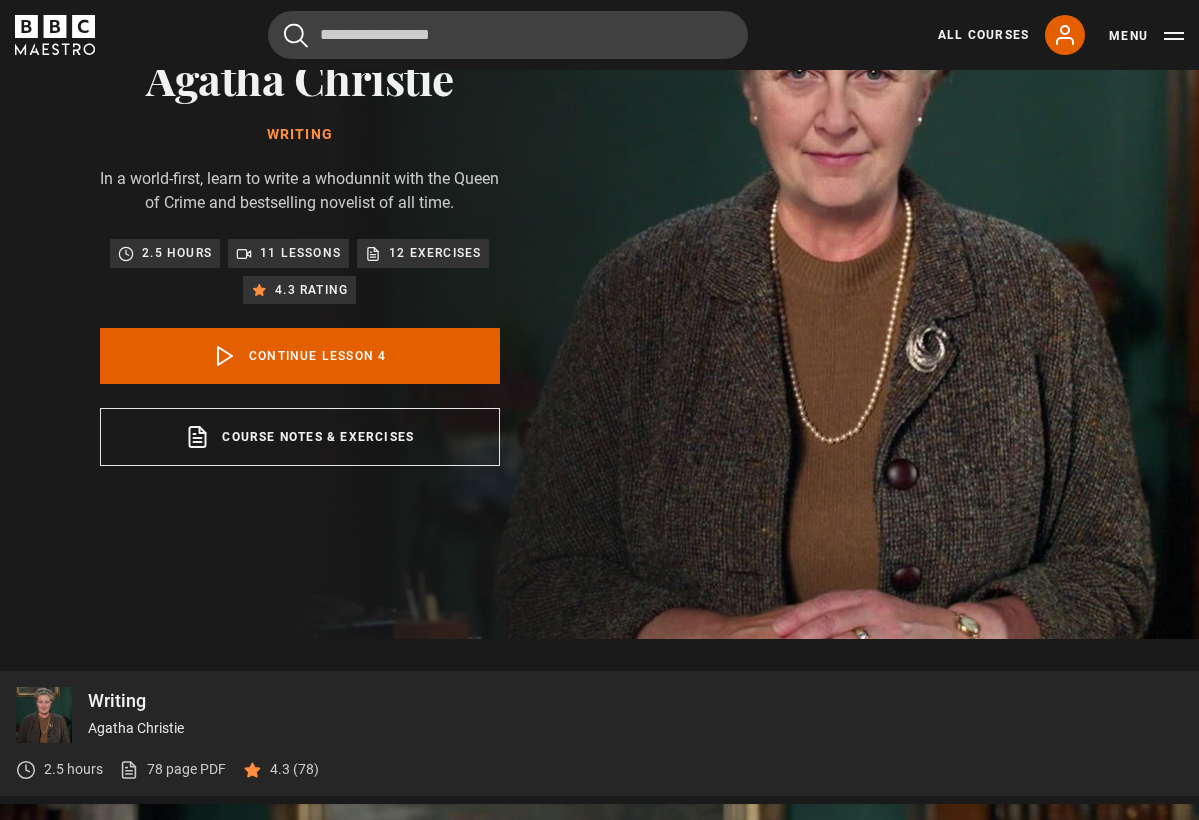 scroll, scrollTop: 210, scrollLeft: 0, axis: vertical 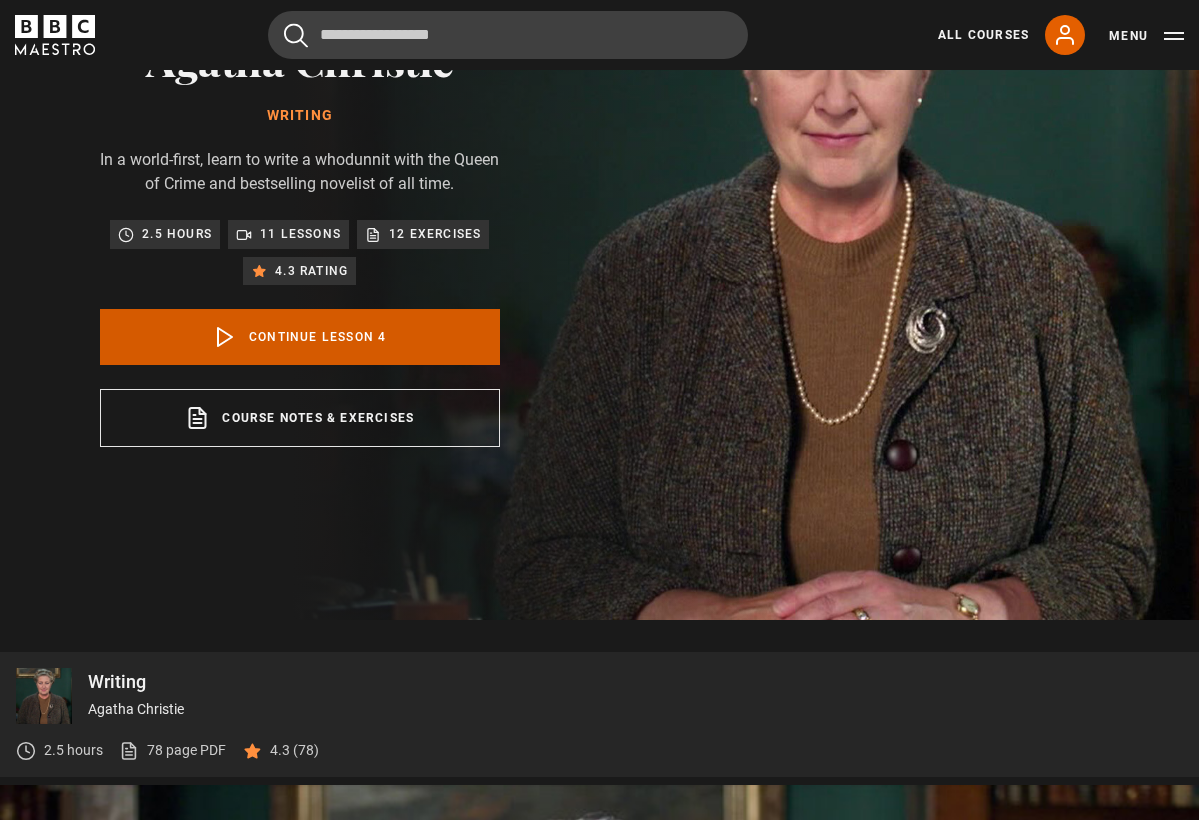 click on "Continue lesson 4" at bounding box center (300, 337) 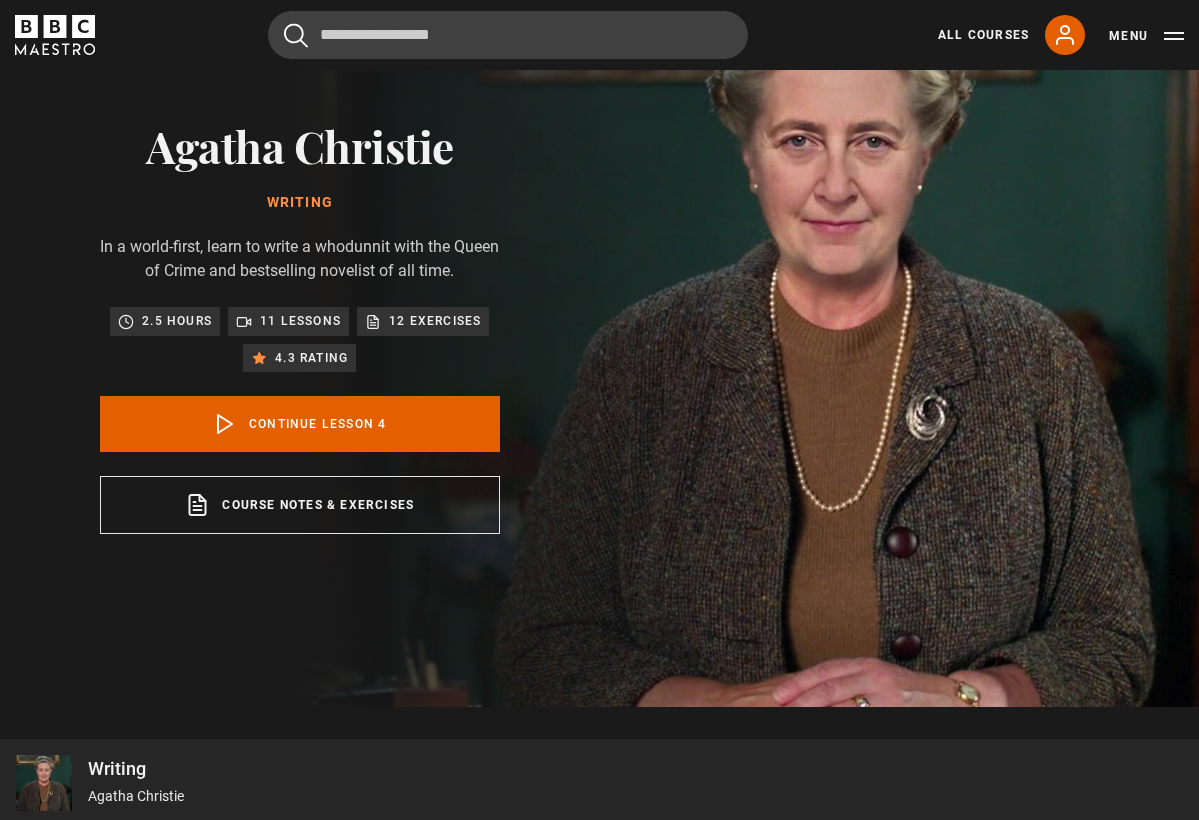 scroll, scrollTop: 64, scrollLeft: 0, axis: vertical 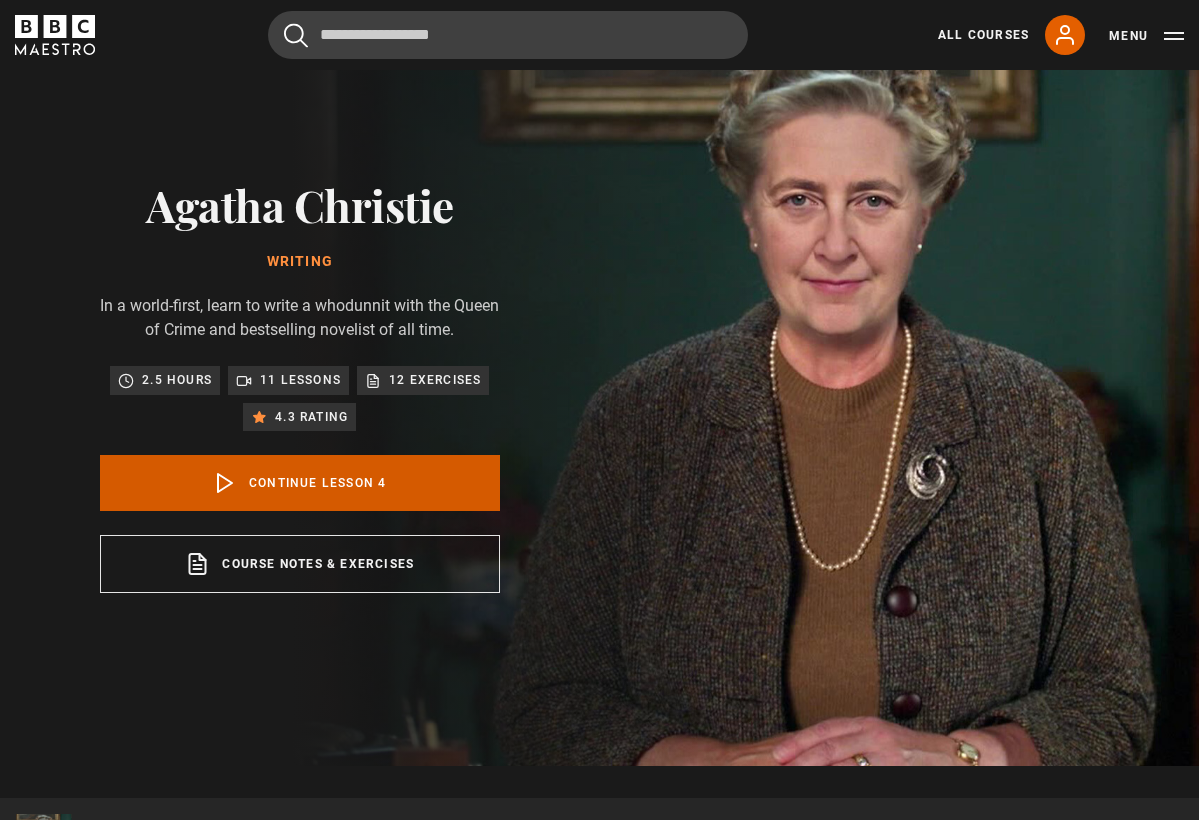 click on "Continue lesson 4" at bounding box center [300, 483] 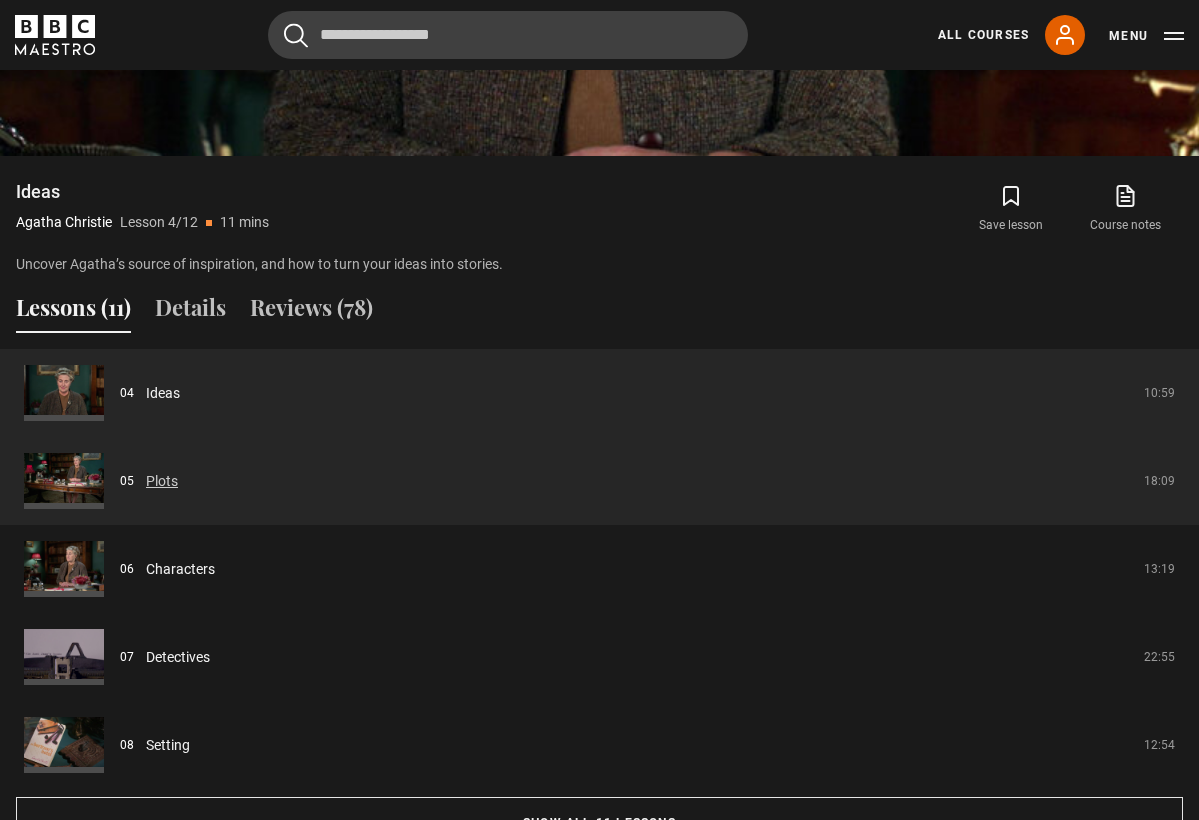 scroll, scrollTop: 1520, scrollLeft: 0, axis: vertical 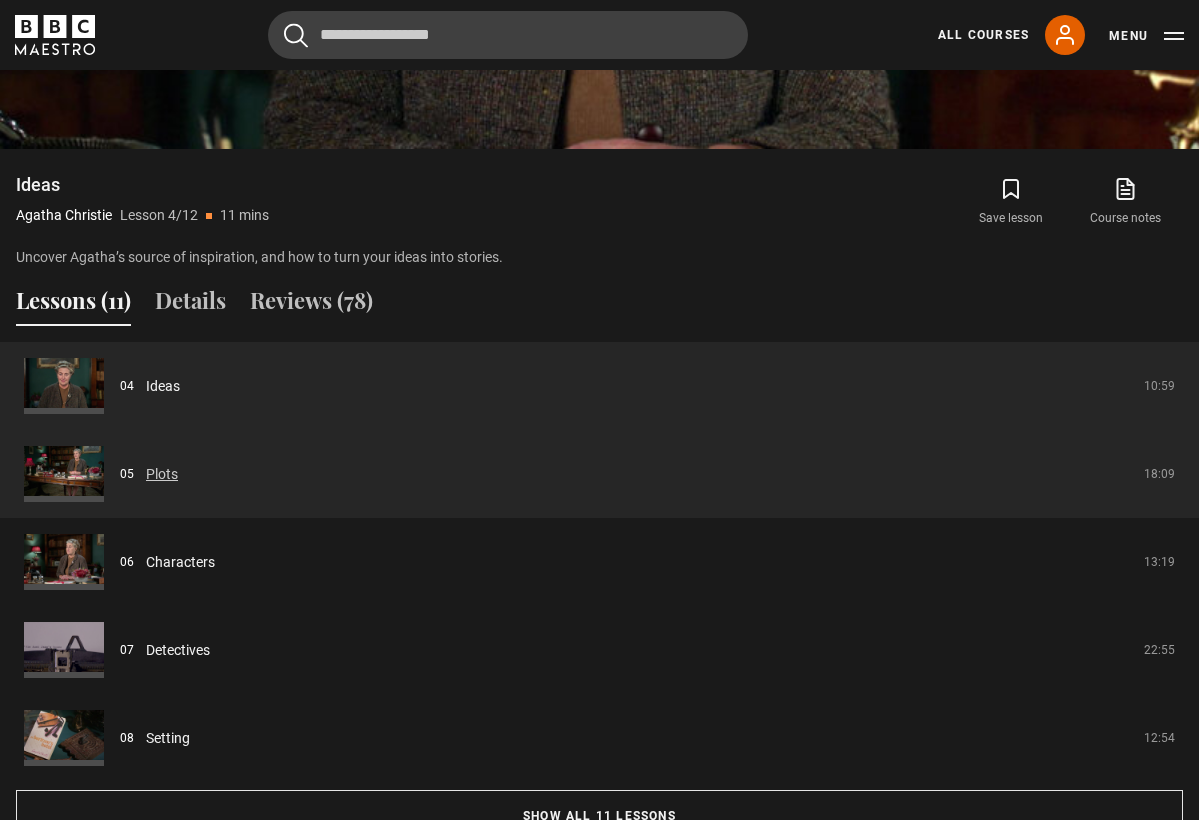 click on "Plots" at bounding box center (162, 474) 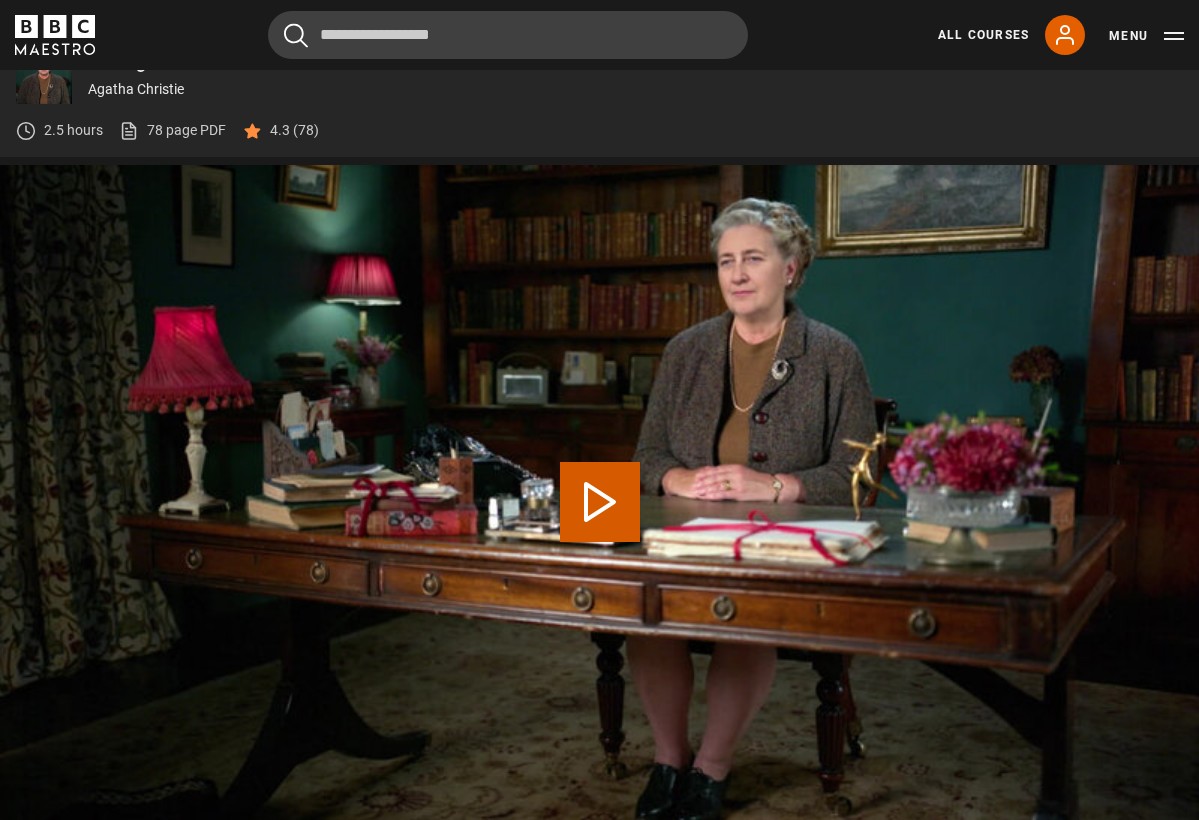 scroll, scrollTop: 0, scrollLeft: 0, axis: both 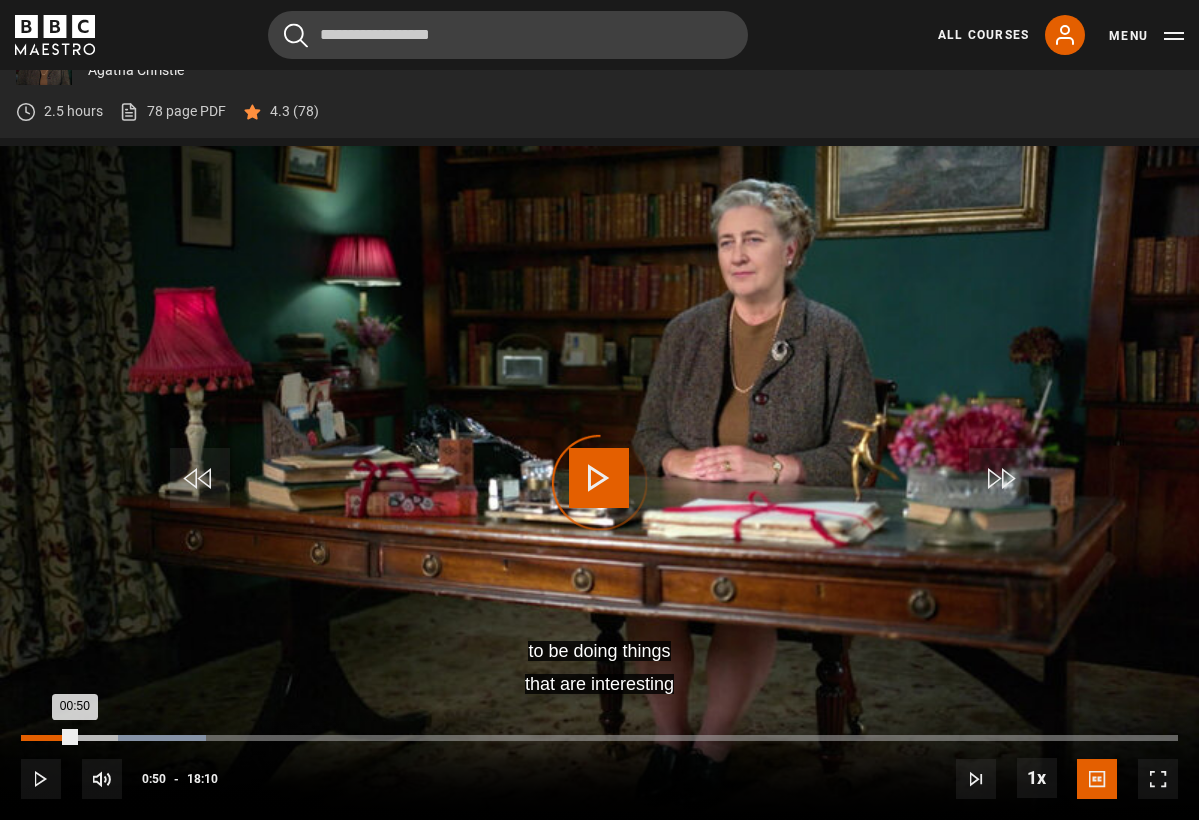 click on "Loaded :  16.02% 00:50 00:50" at bounding box center [599, 738] 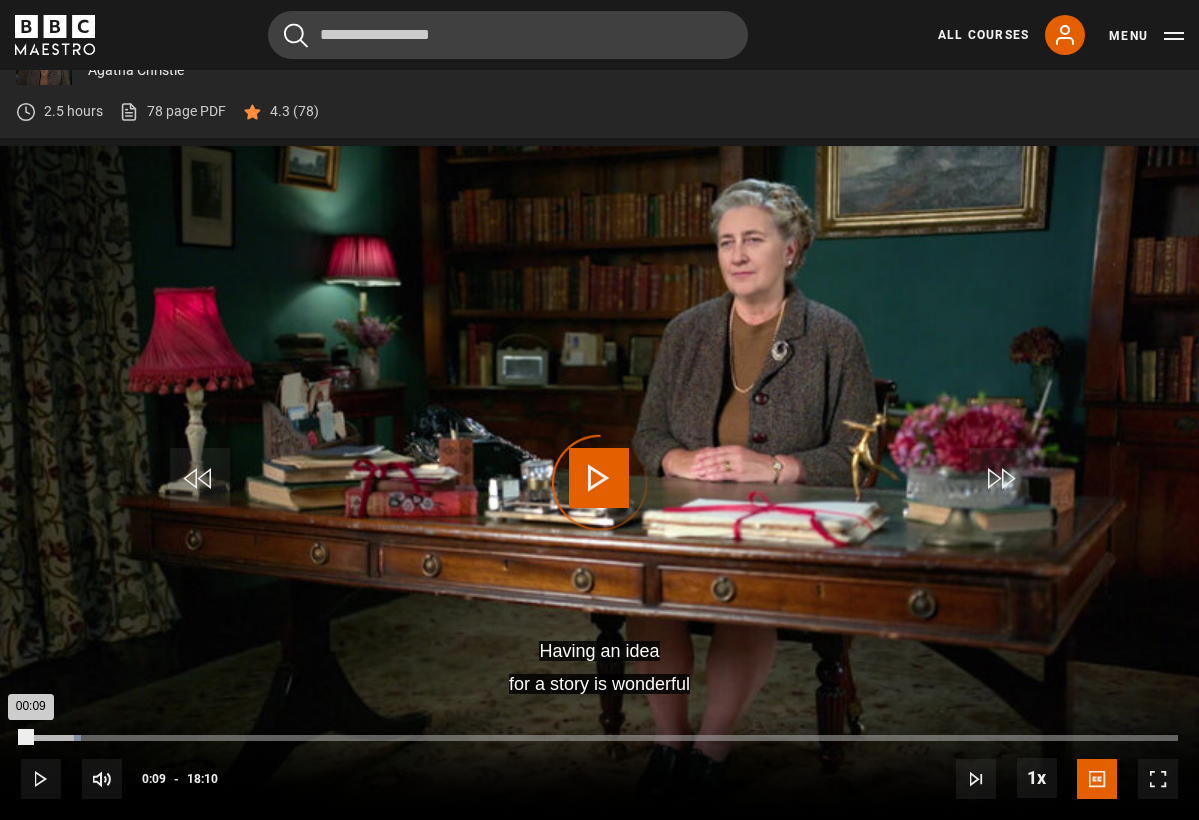 click on "Loaded :  5.17% 00:09 00:09" at bounding box center [599, 738] 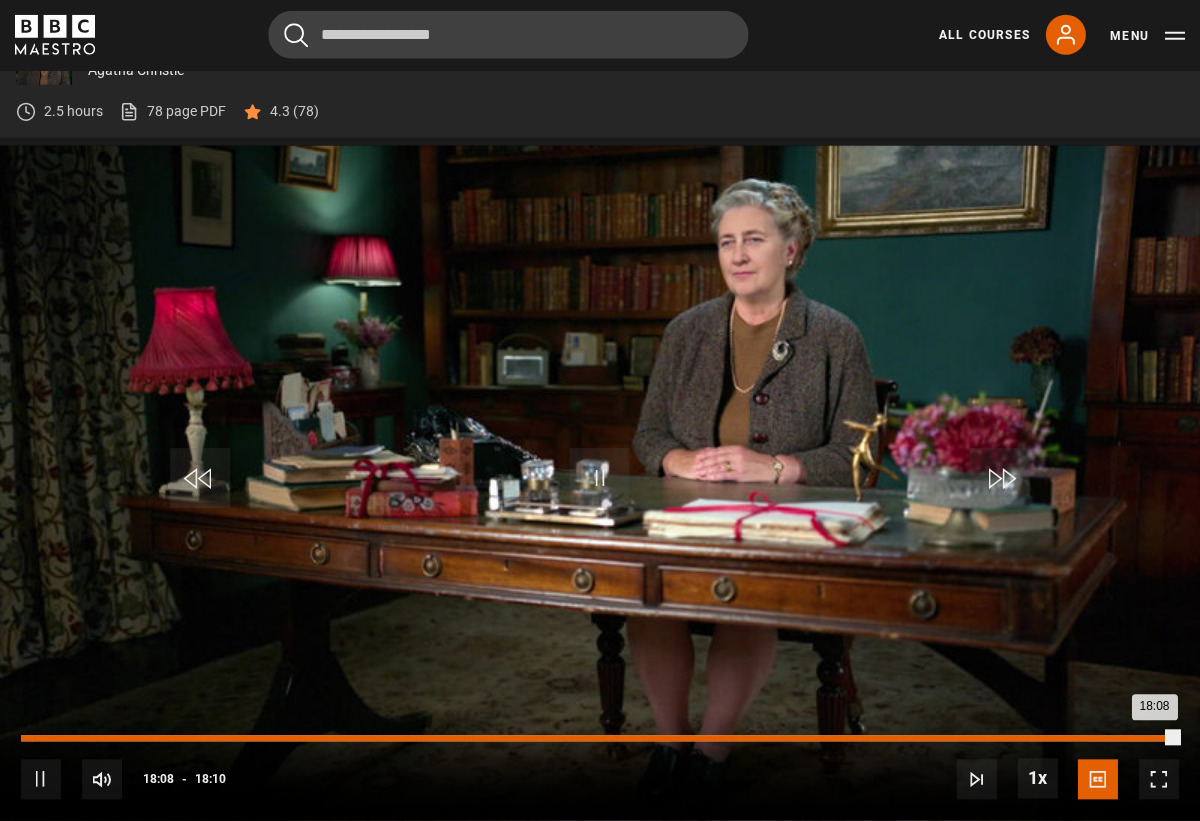 scroll, scrollTop: 848, scrollLeft: 0, axis: vertical 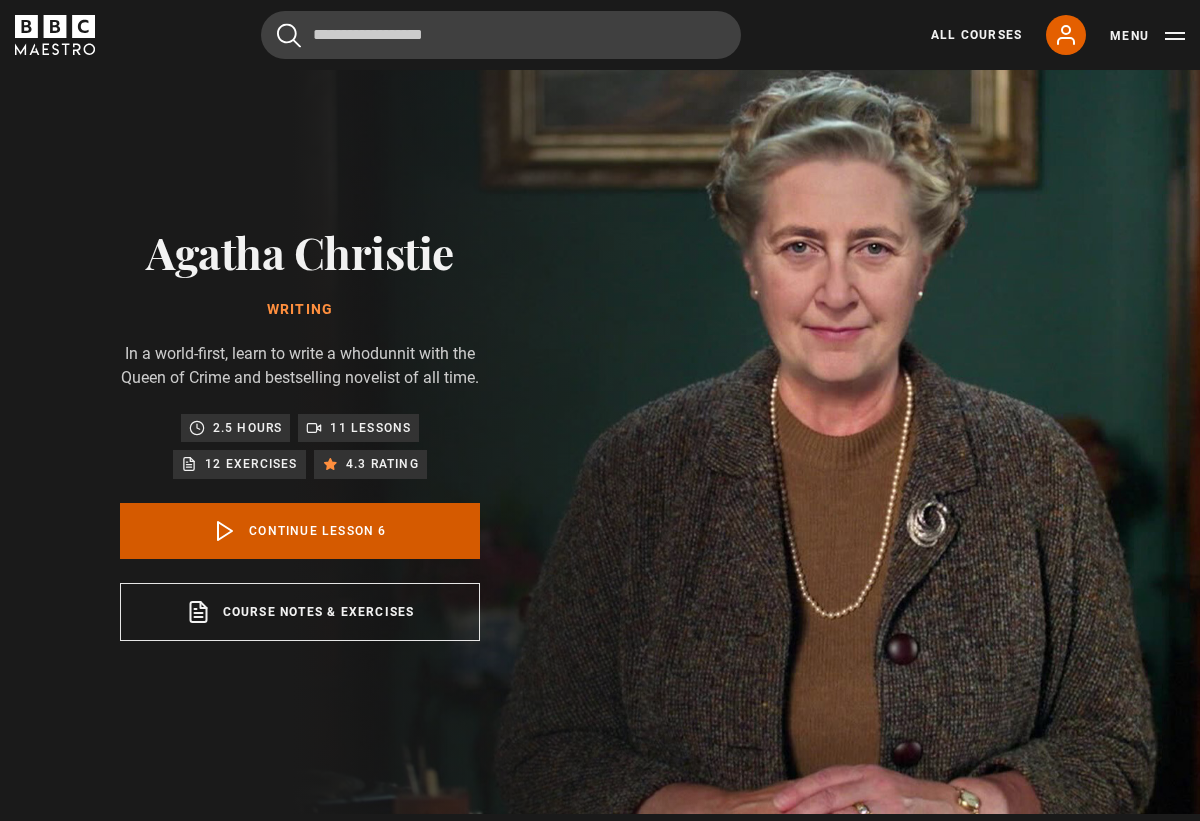 click on "Continue lesson 6" at bounding box center (300, 531) 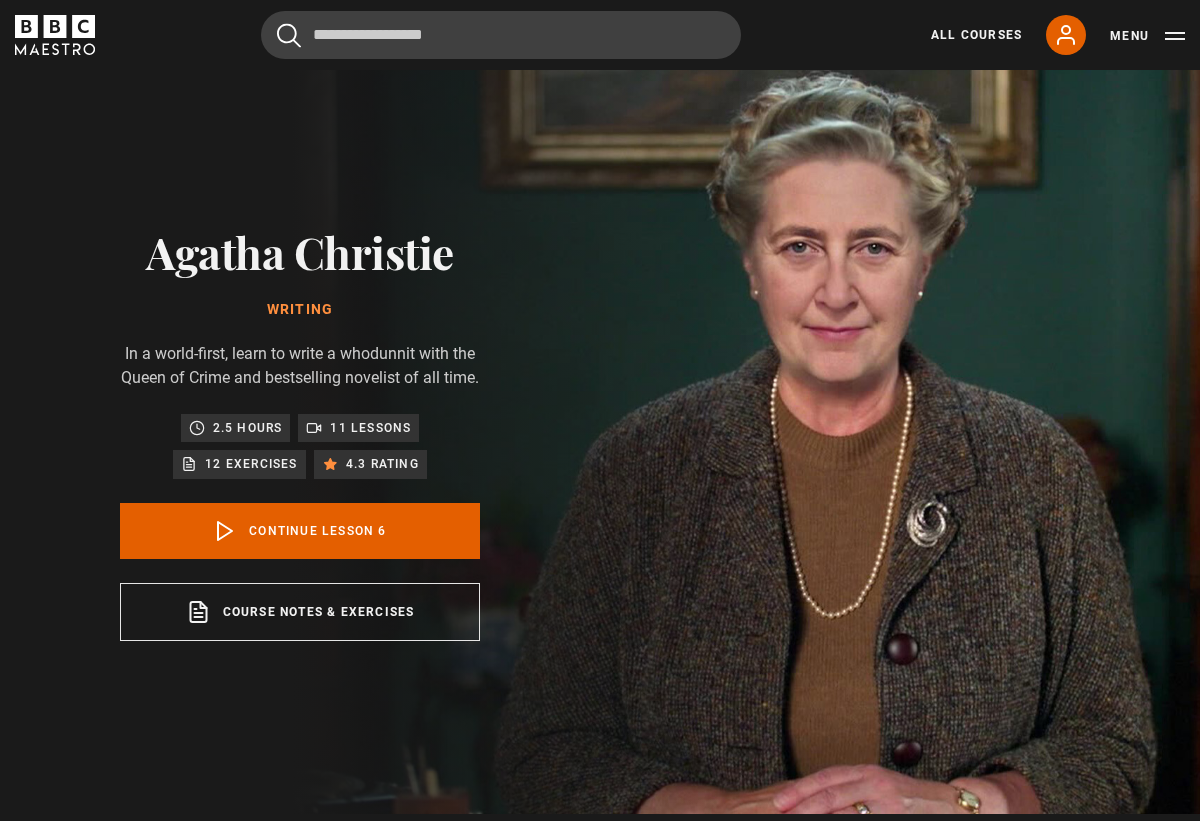 scroll, scrollTop: 830, scrollLeft: 0, axis: vertical 